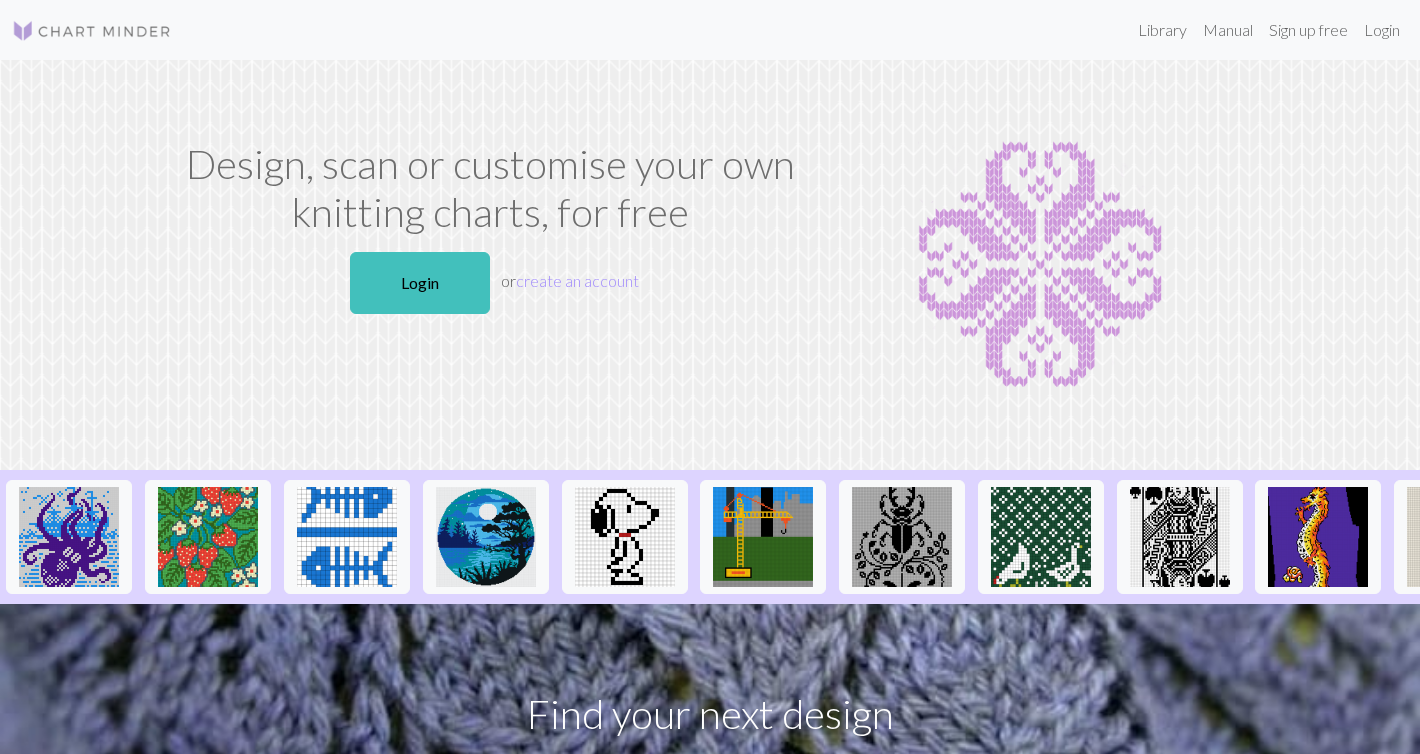 scroll, scrollTop: 0, scrollLeft: 0, axis: both 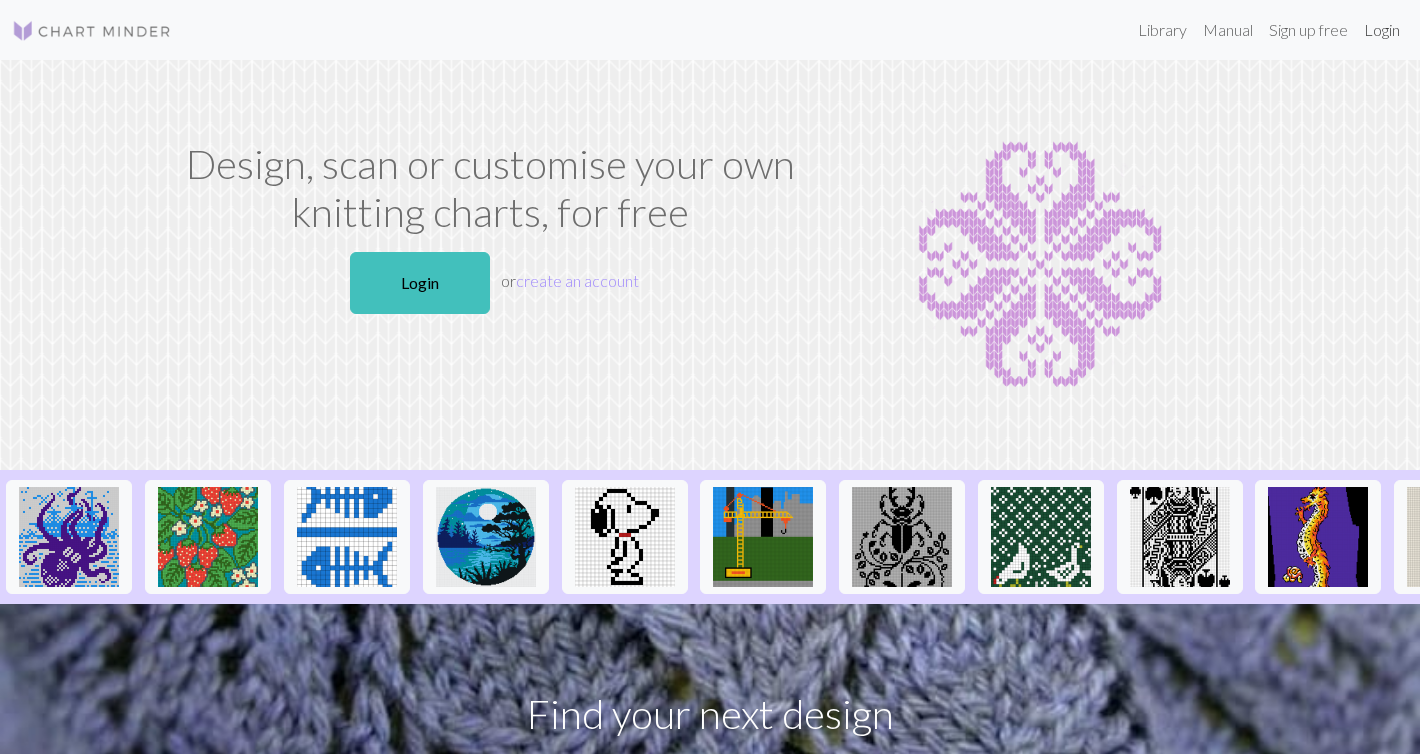 click on "Login" at bounding box center (1382, 30) 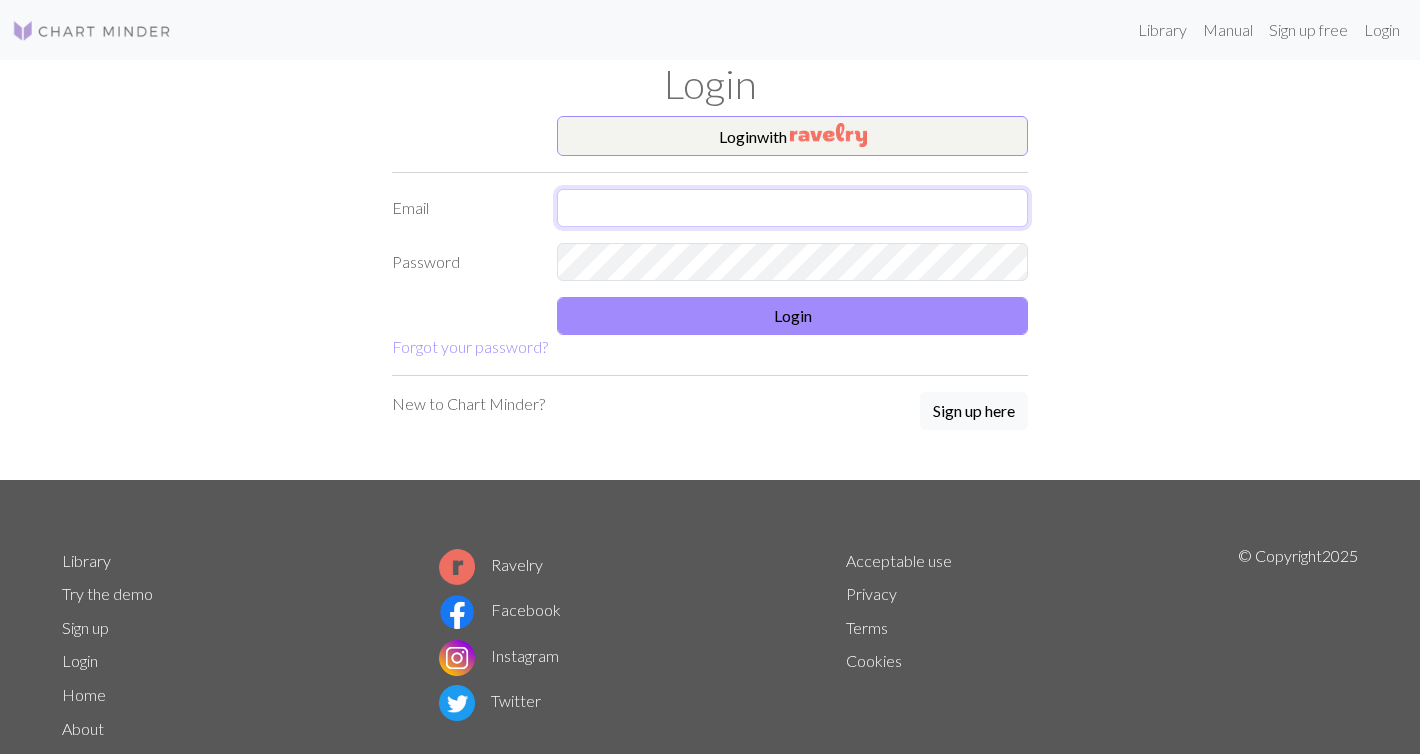 type on "viannyfeliciano8@gmail.com" 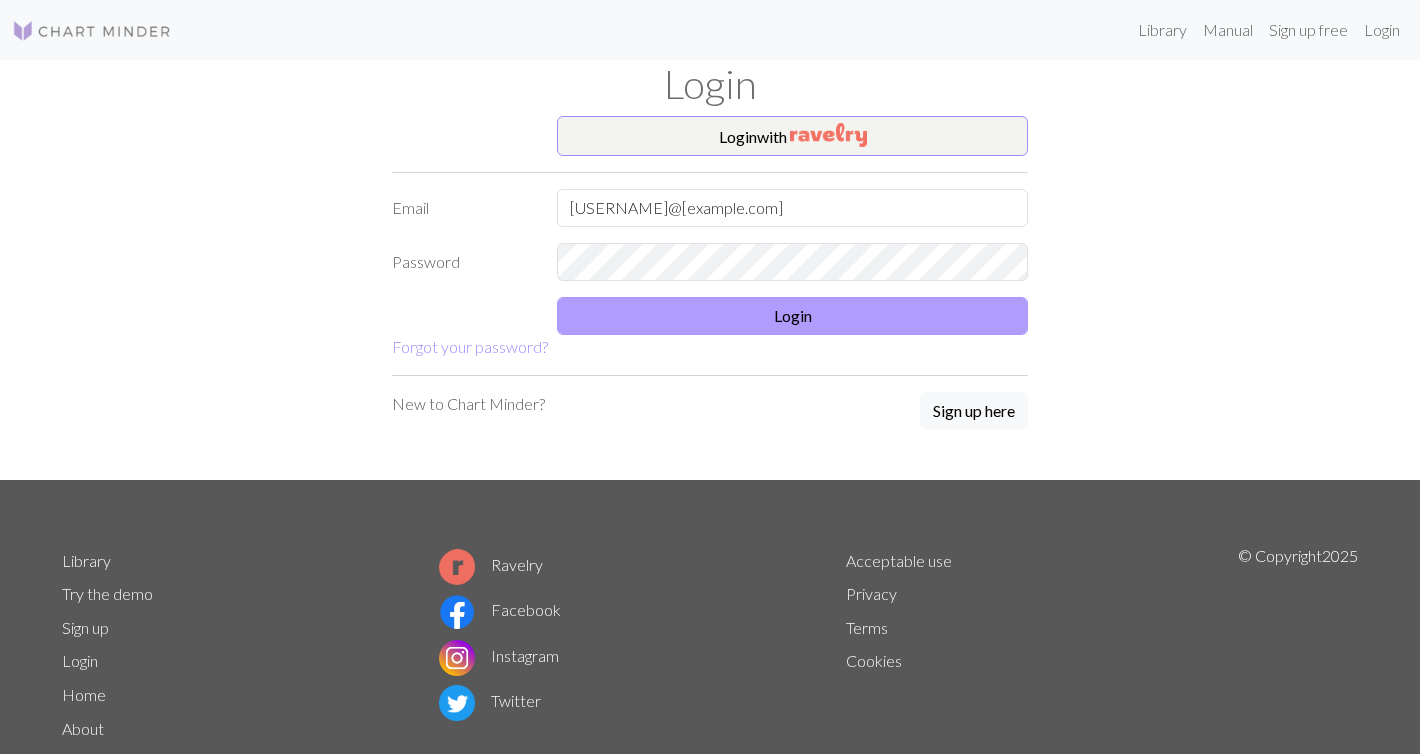 click on "Login" at bounding box center [792, 316] 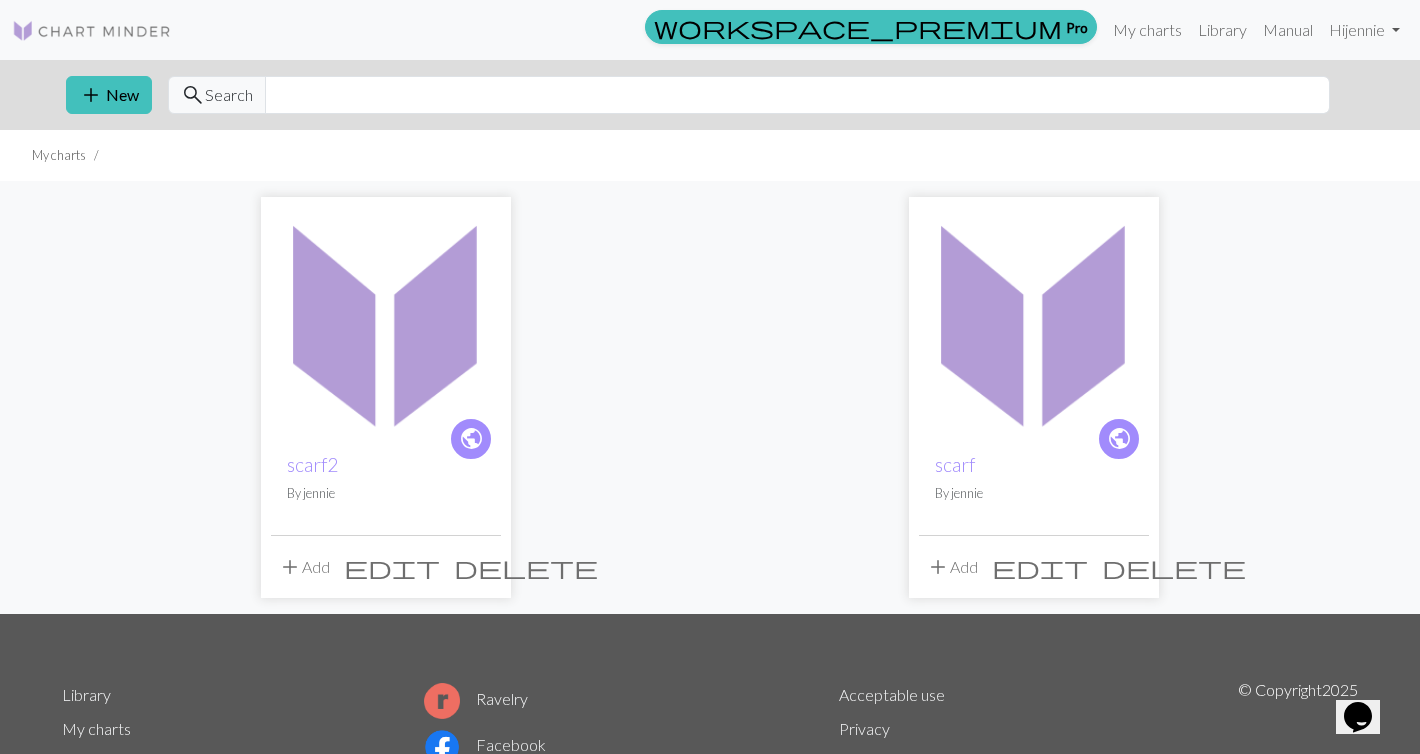 click on "delete" at bounding box center (526, 567) 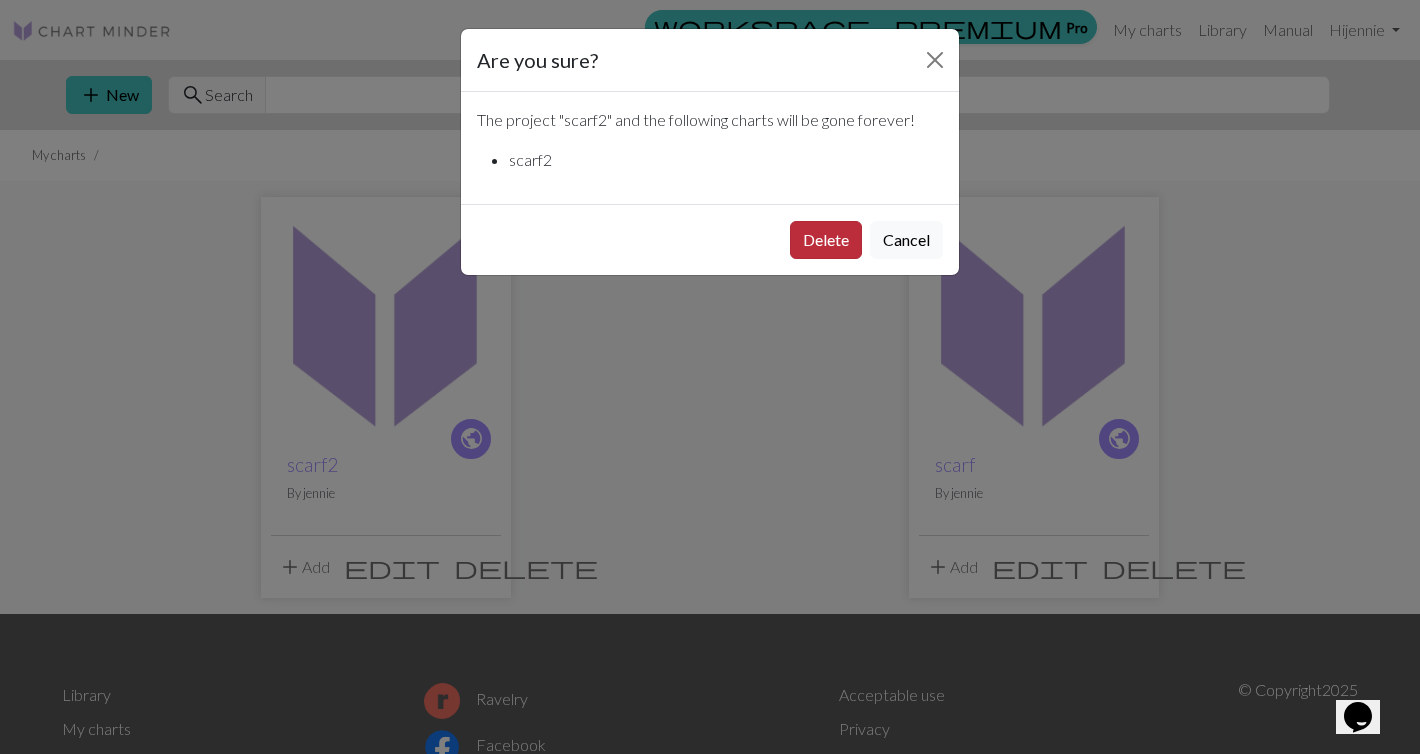 click on "Delete" at bounding box center (826, 240) 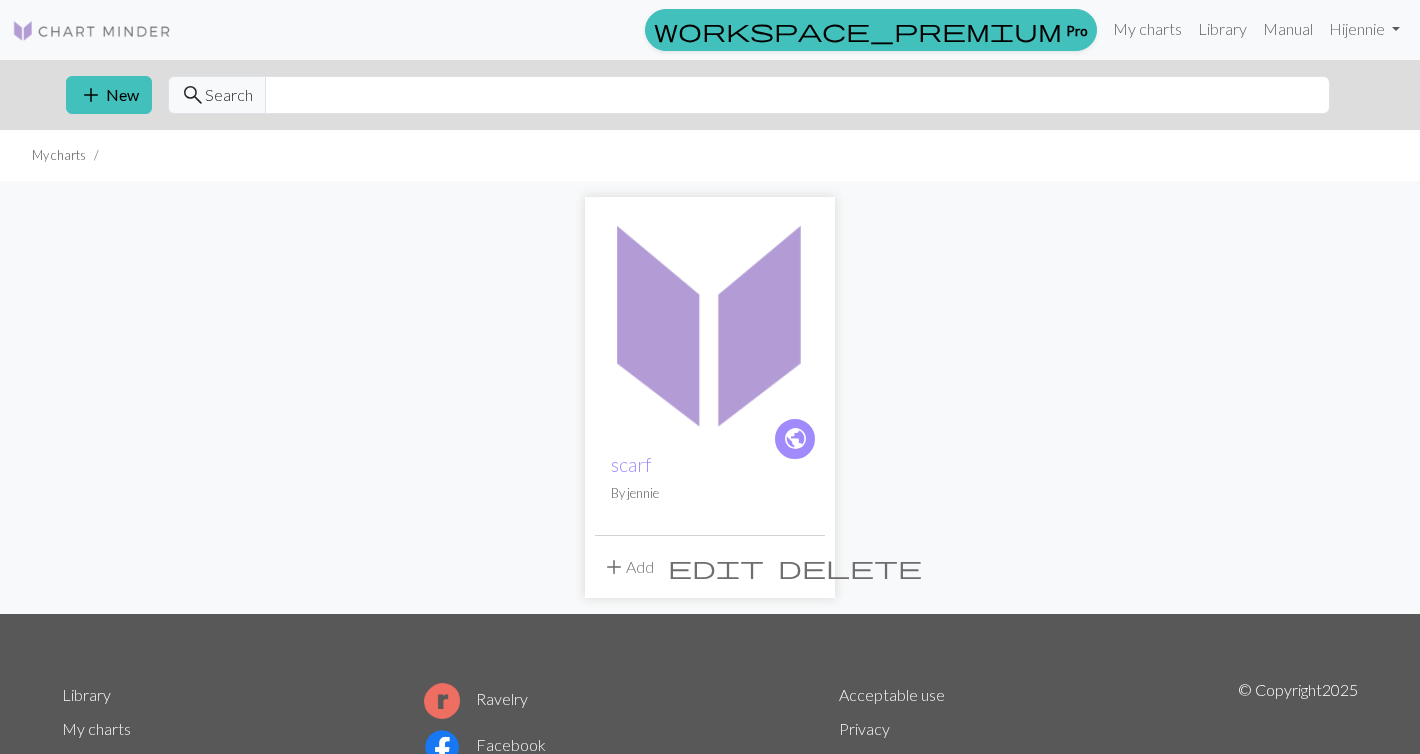 scroll, scrollTop: 0, scrollLeft: 0, axis: both 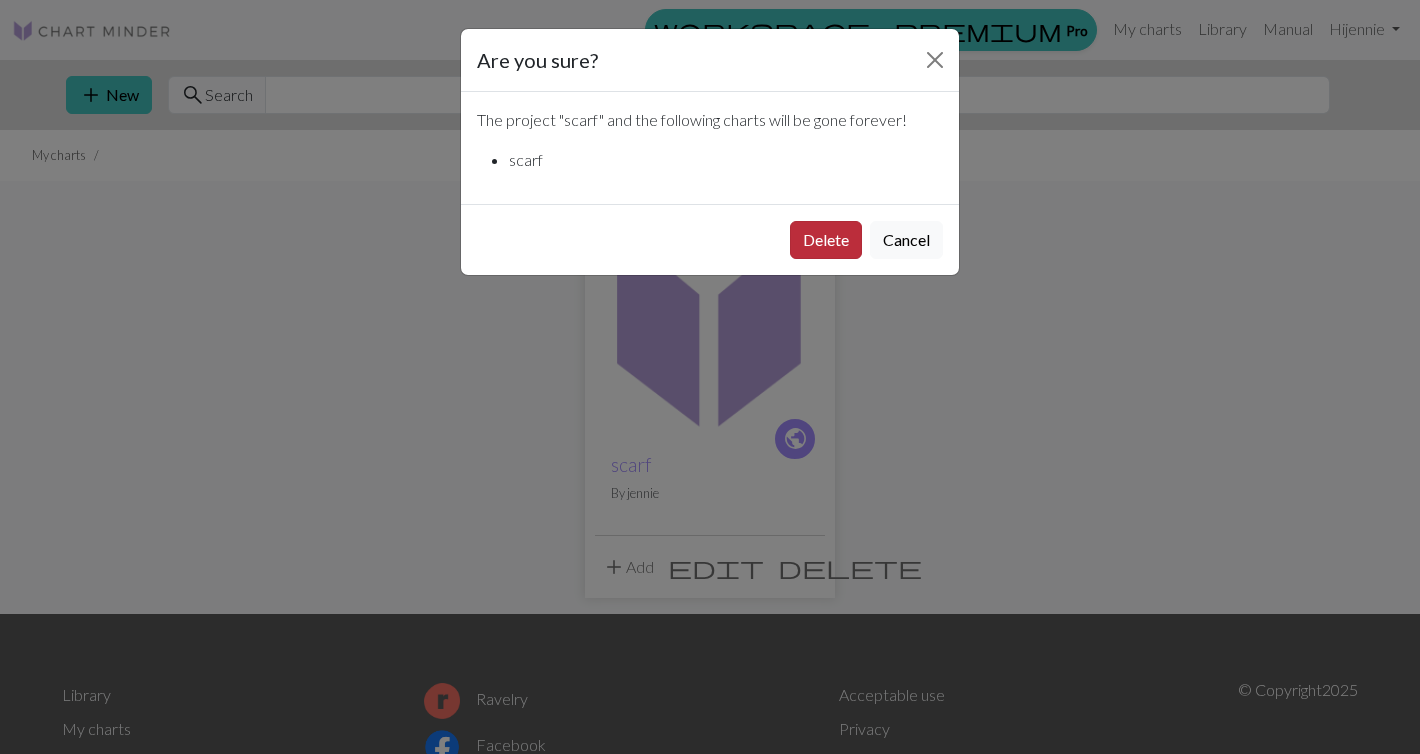 click on "Delete" at bounding box center (826, 240) 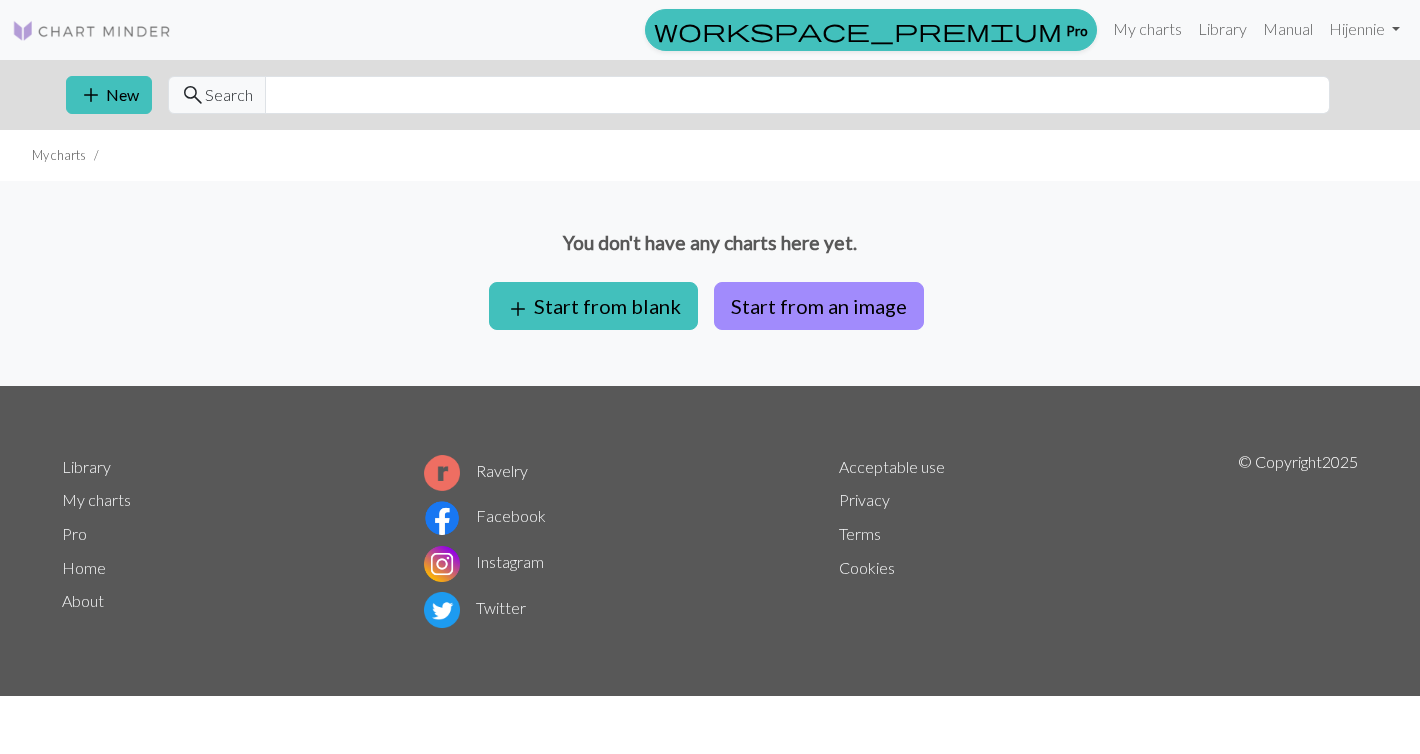 scroll, scrollTop: 0, scrollLeft: 0, axis: both 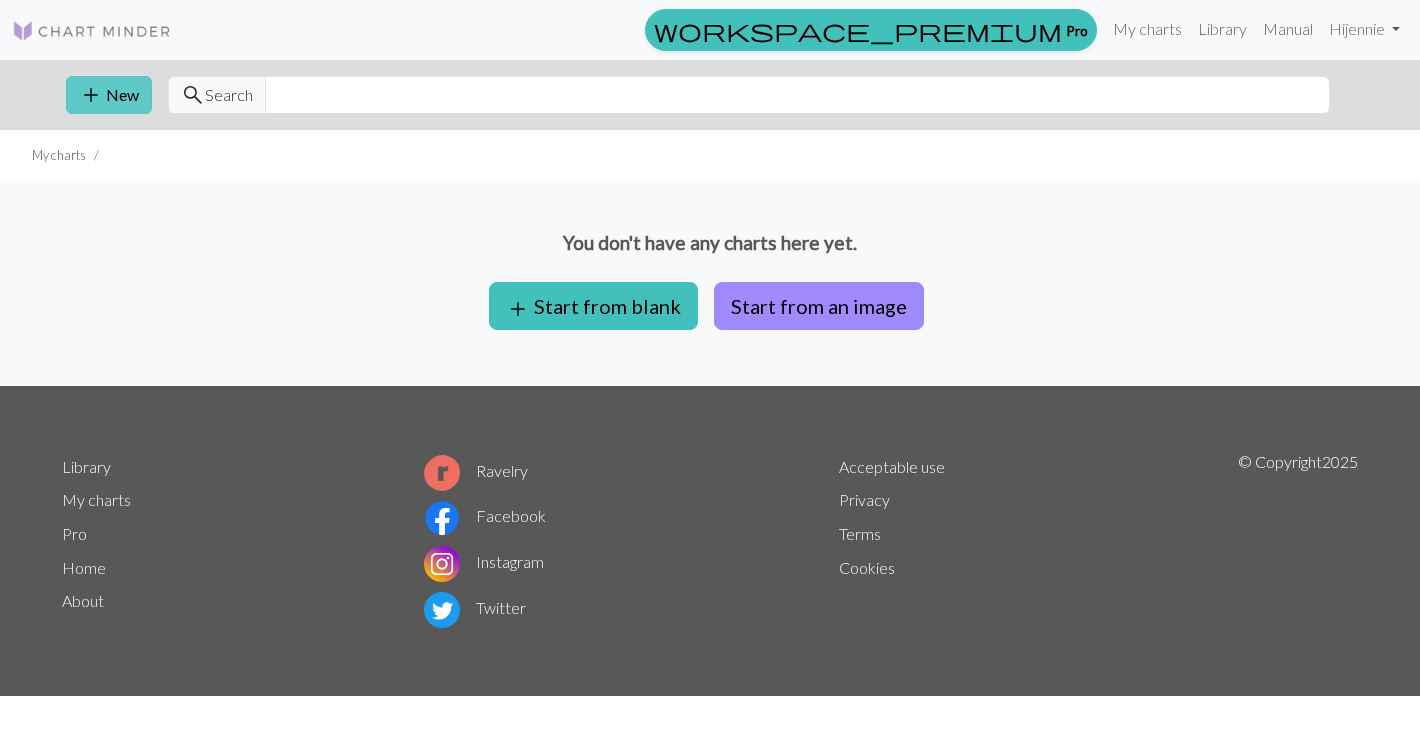 click on "add   New" at bounding box center [109, 95] 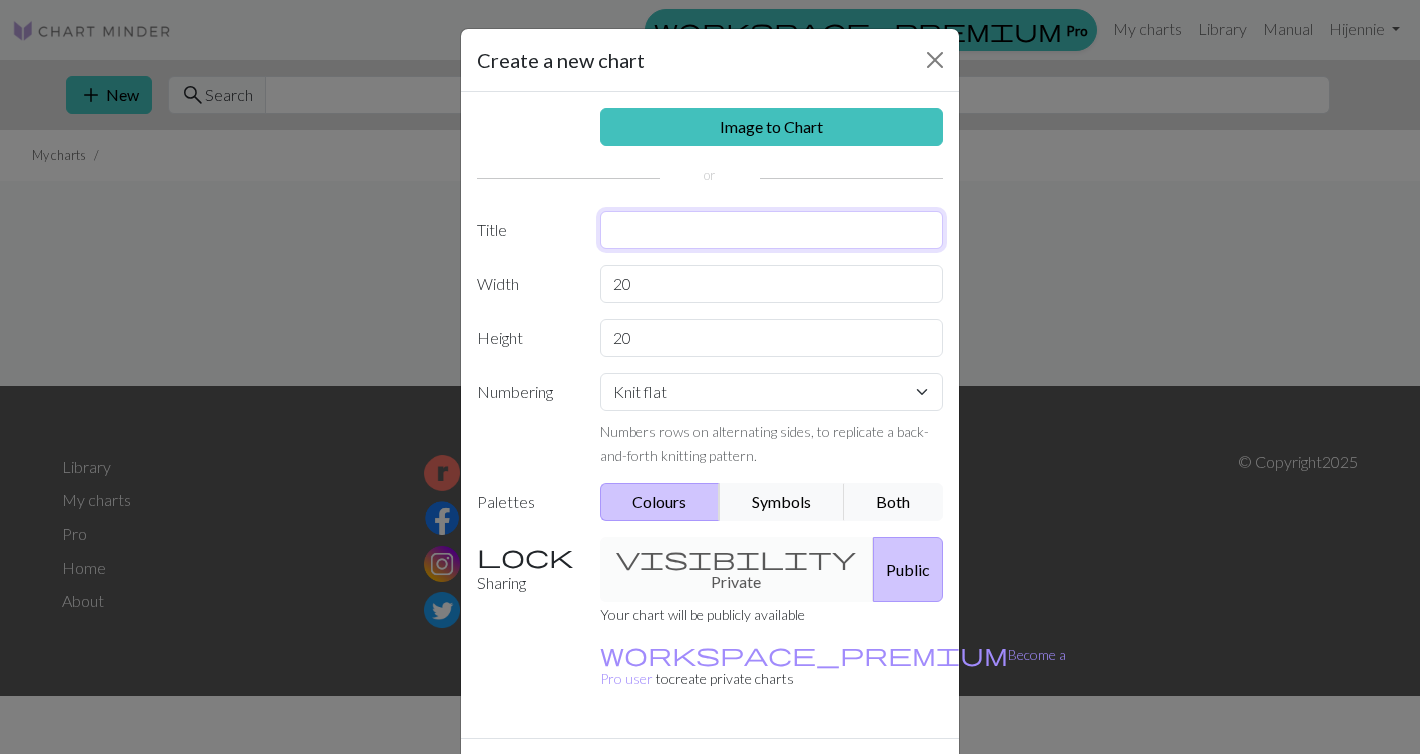 click at bounding box center [772, 230] 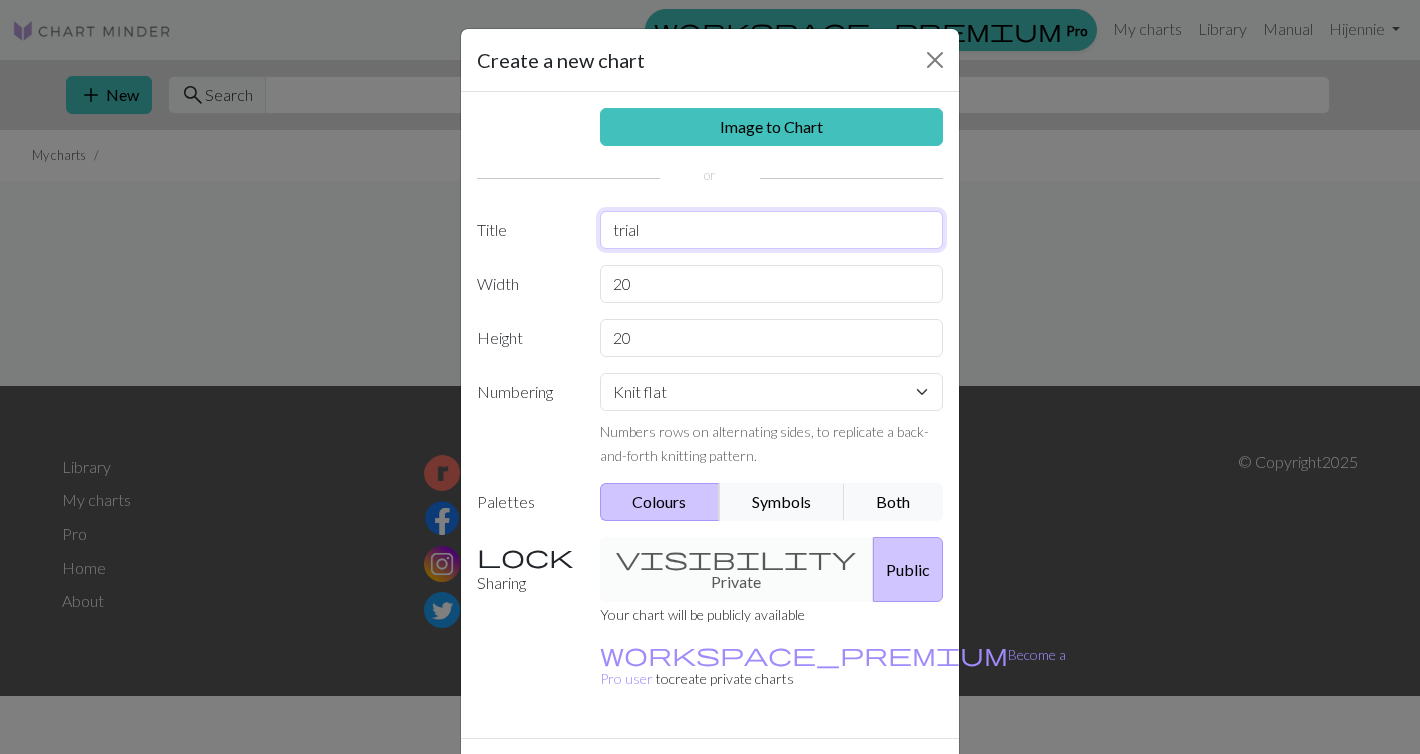 type on "trial" 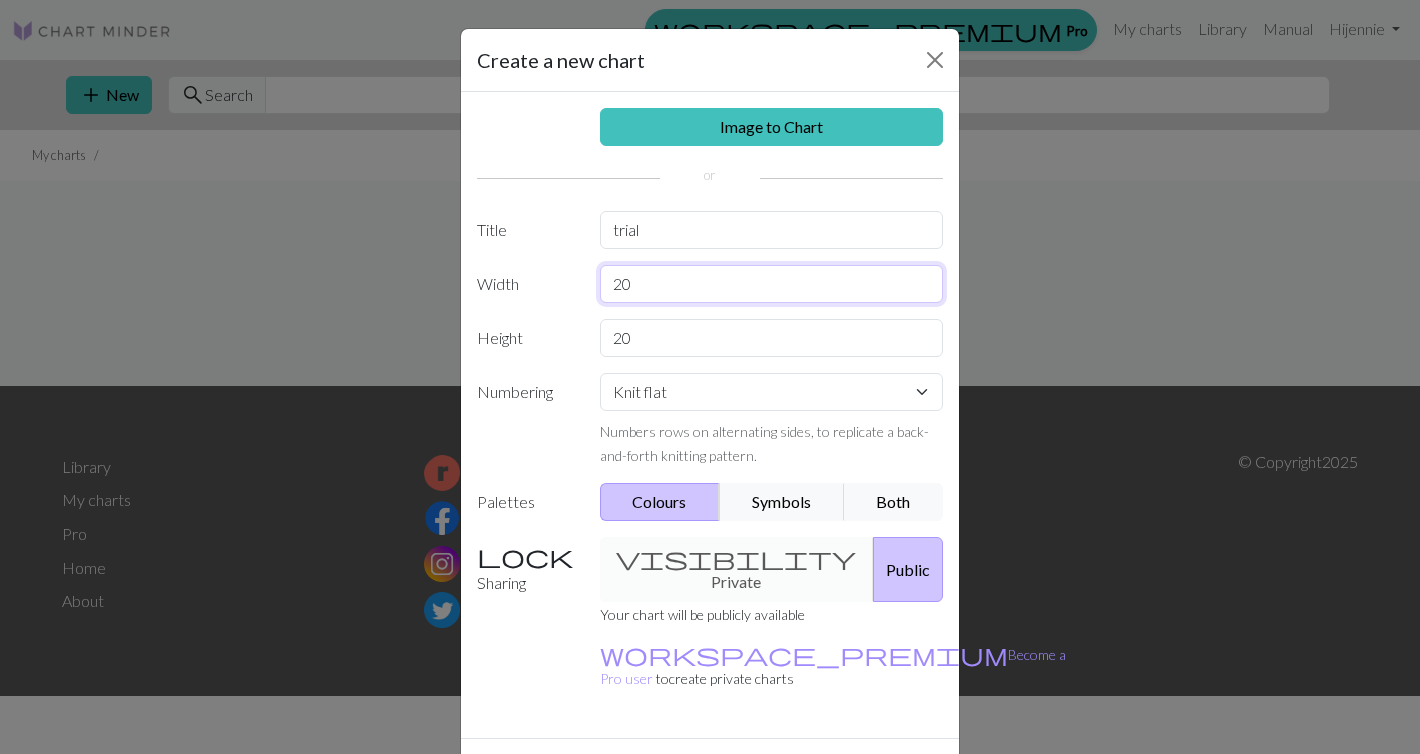 click on "20" at bounding box center (772, 284) 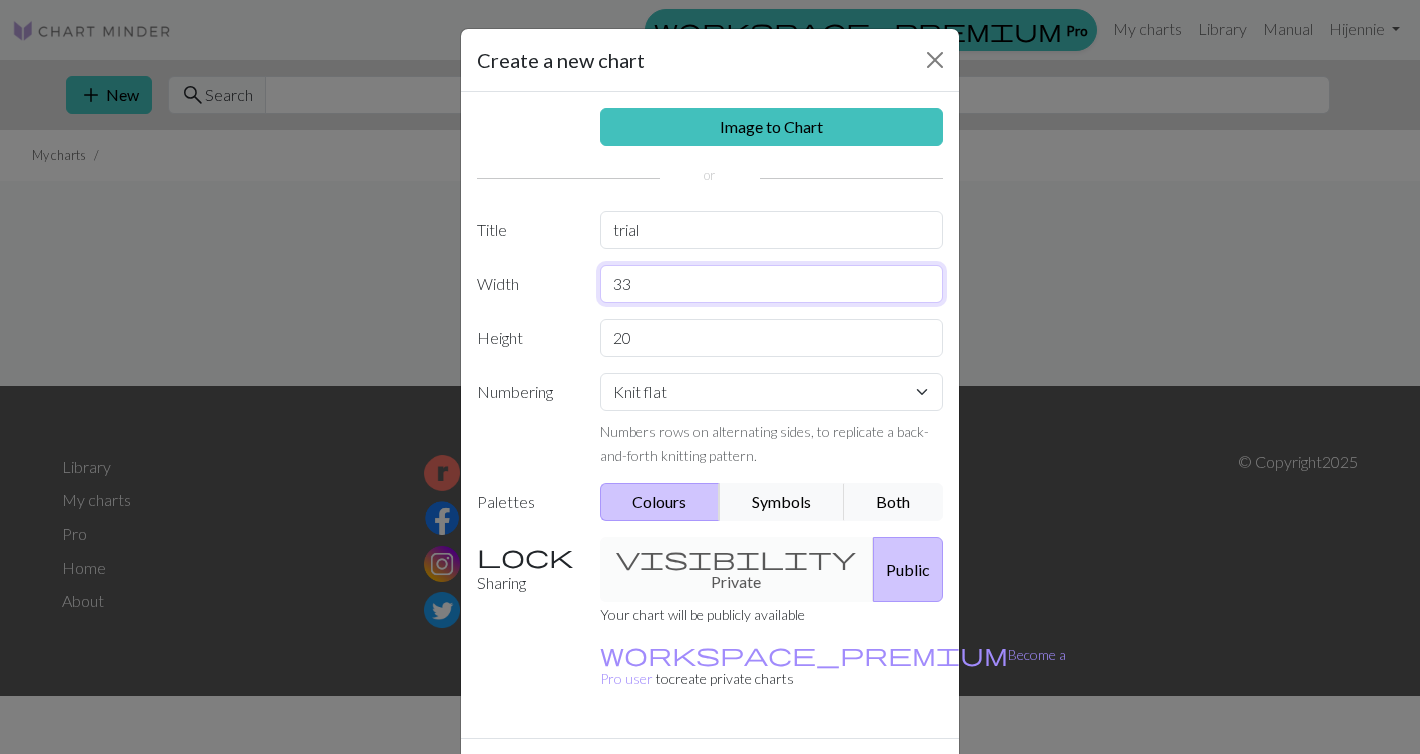 type on "33" 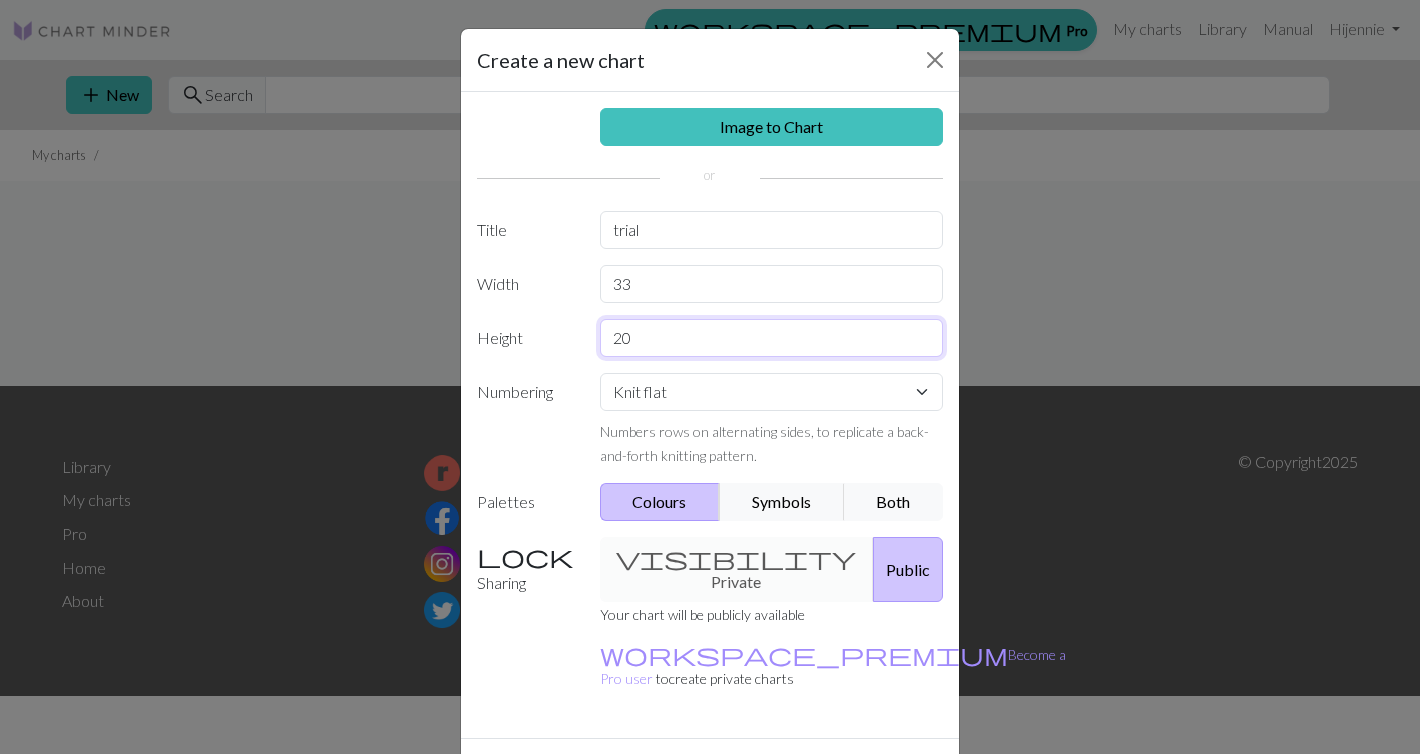 click on "20" at bounding box center [772, 338] 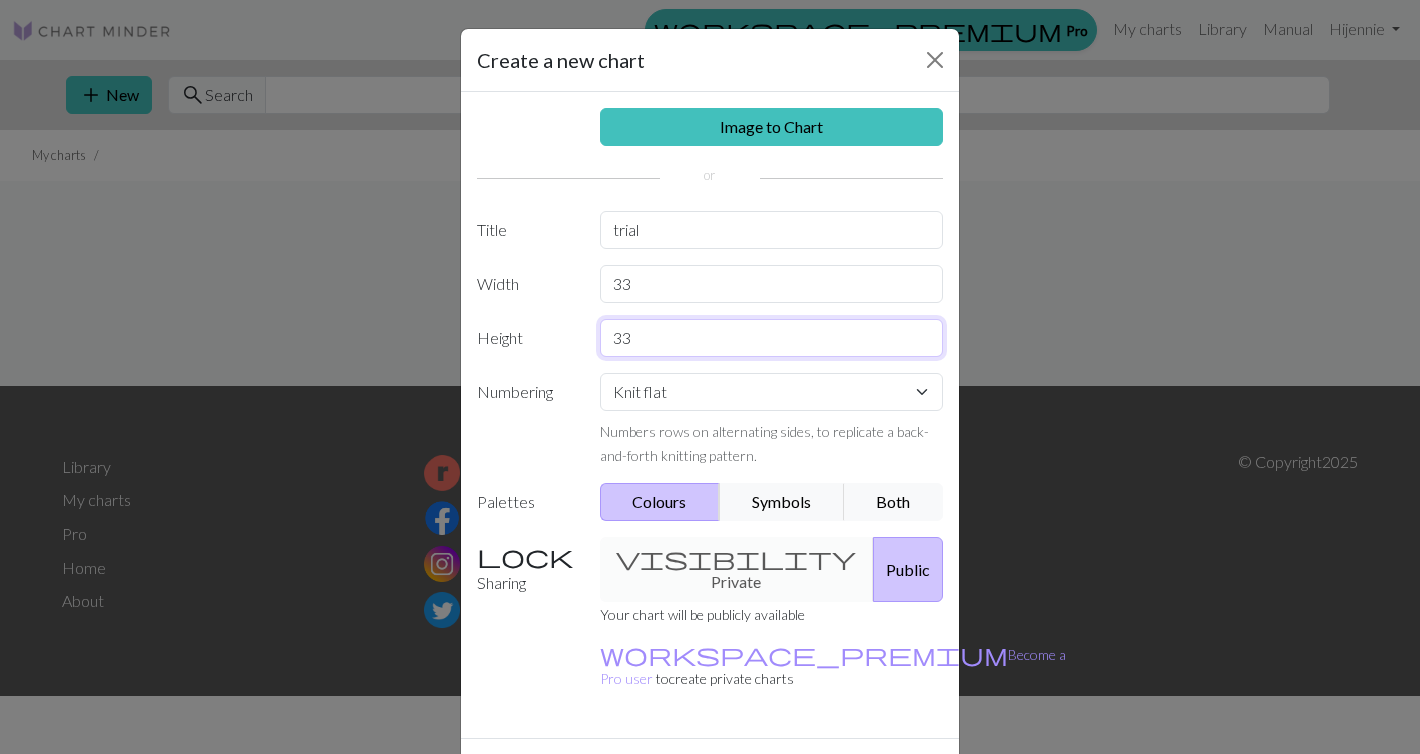 type on "33" 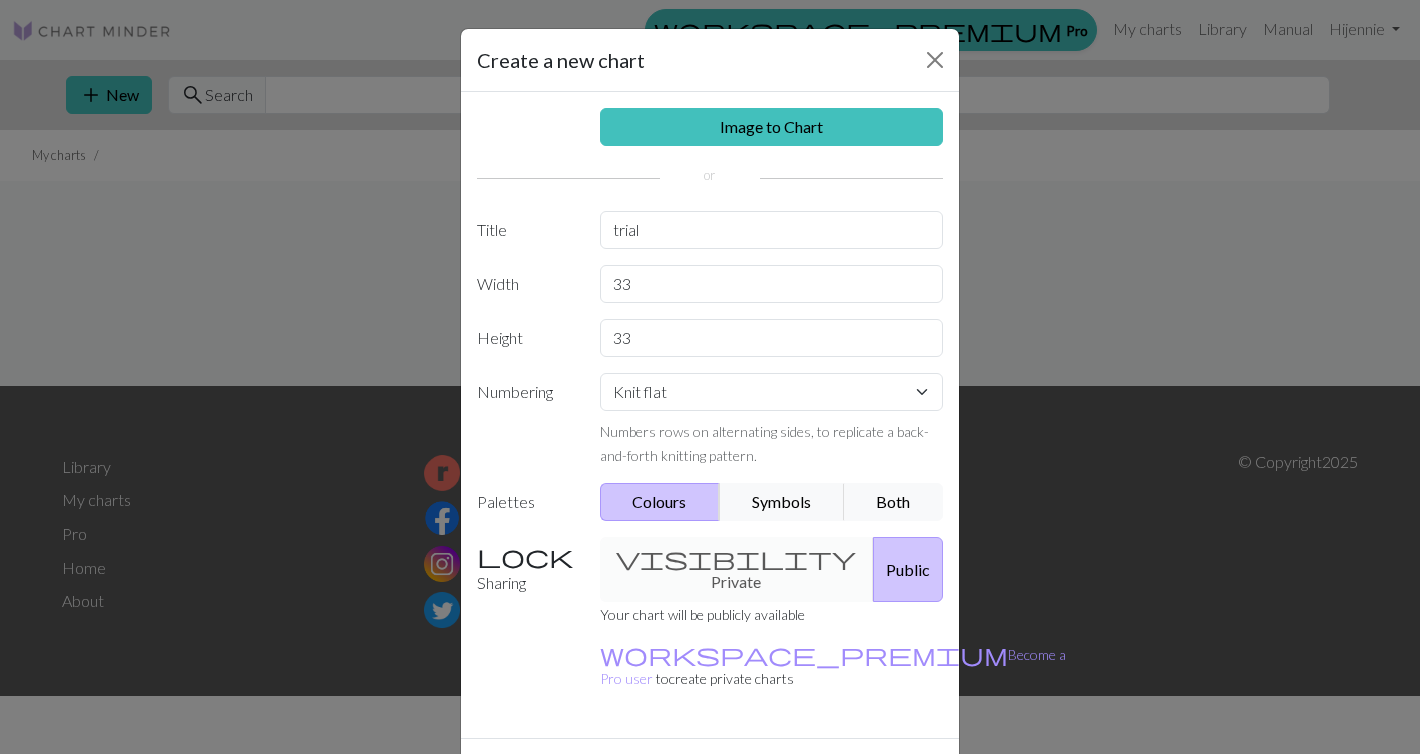 click on "Public" at bounding box center (908, 569) 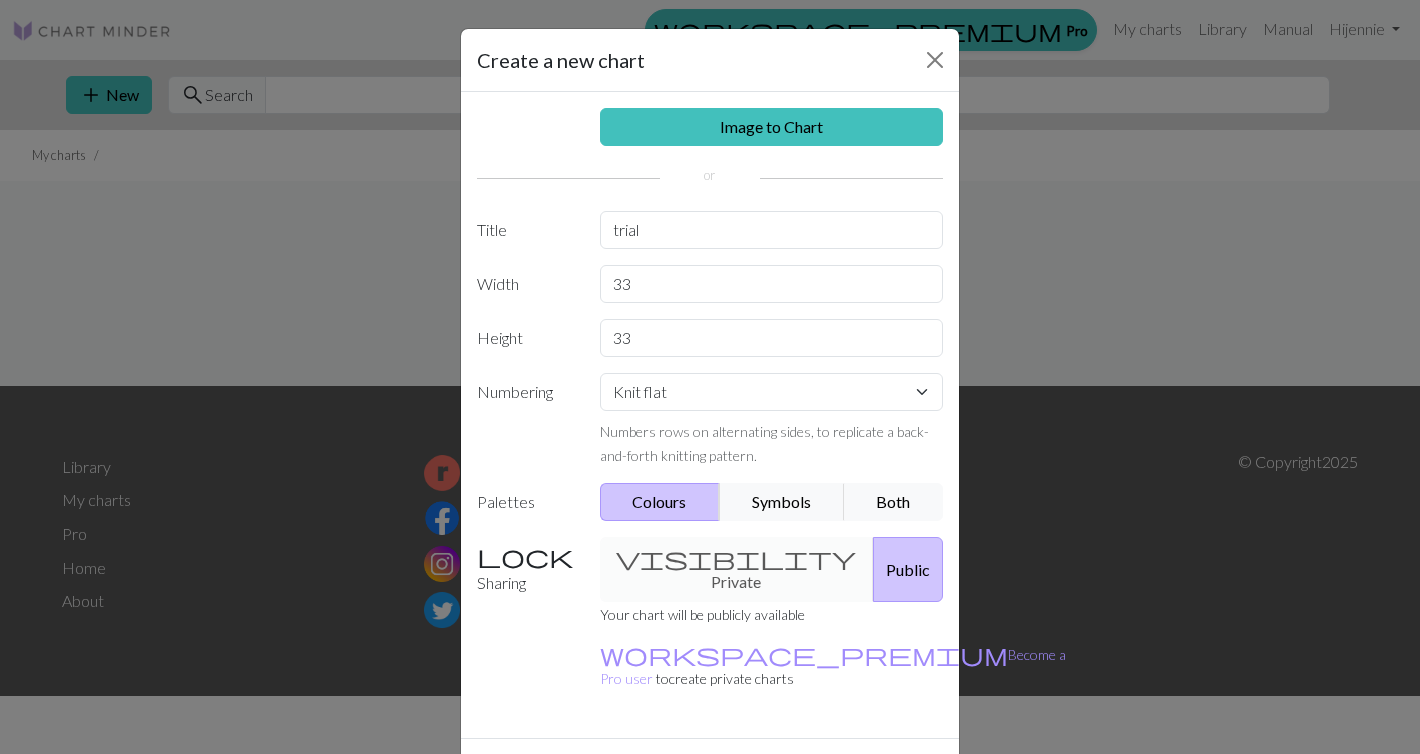 click on "Create" at bounding box center [825, 774] 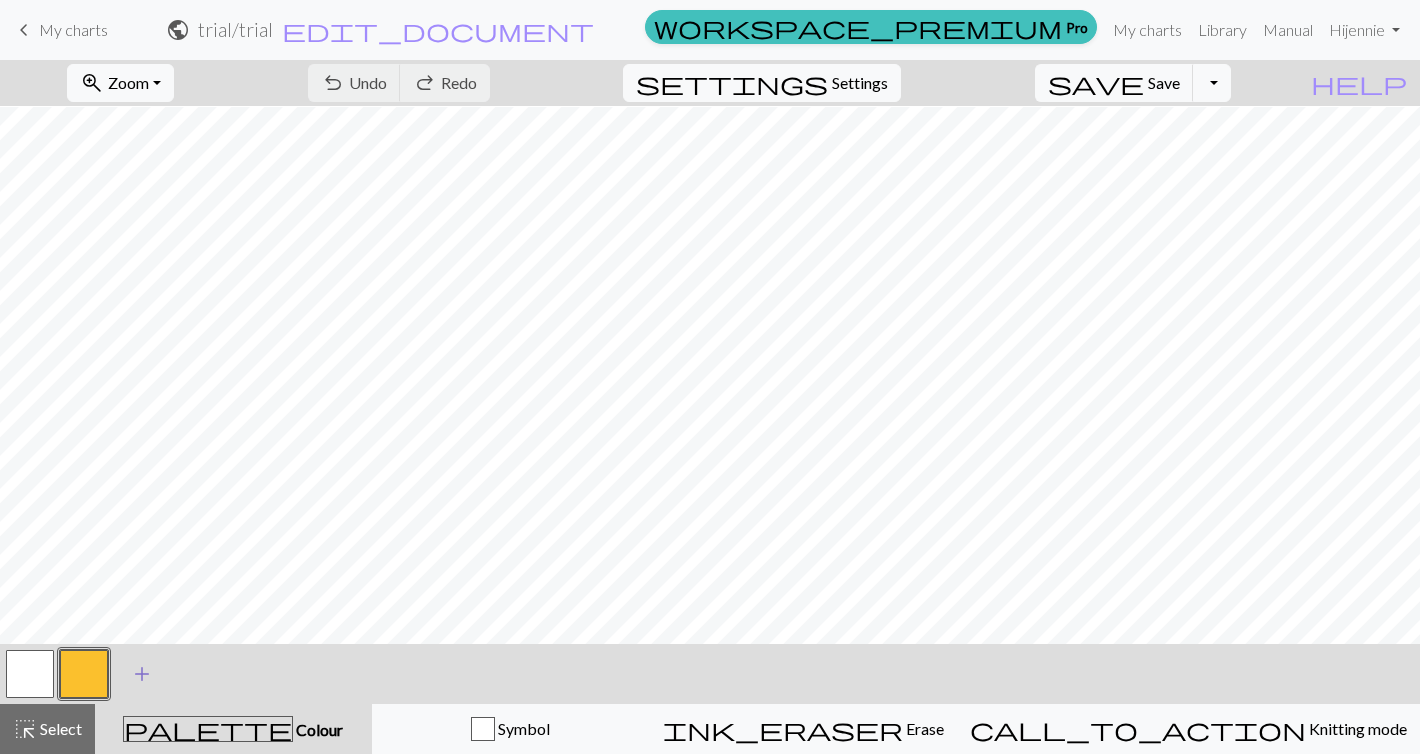 scroll, scrollTop: 212, scrollLeft: 0, axis: vertical 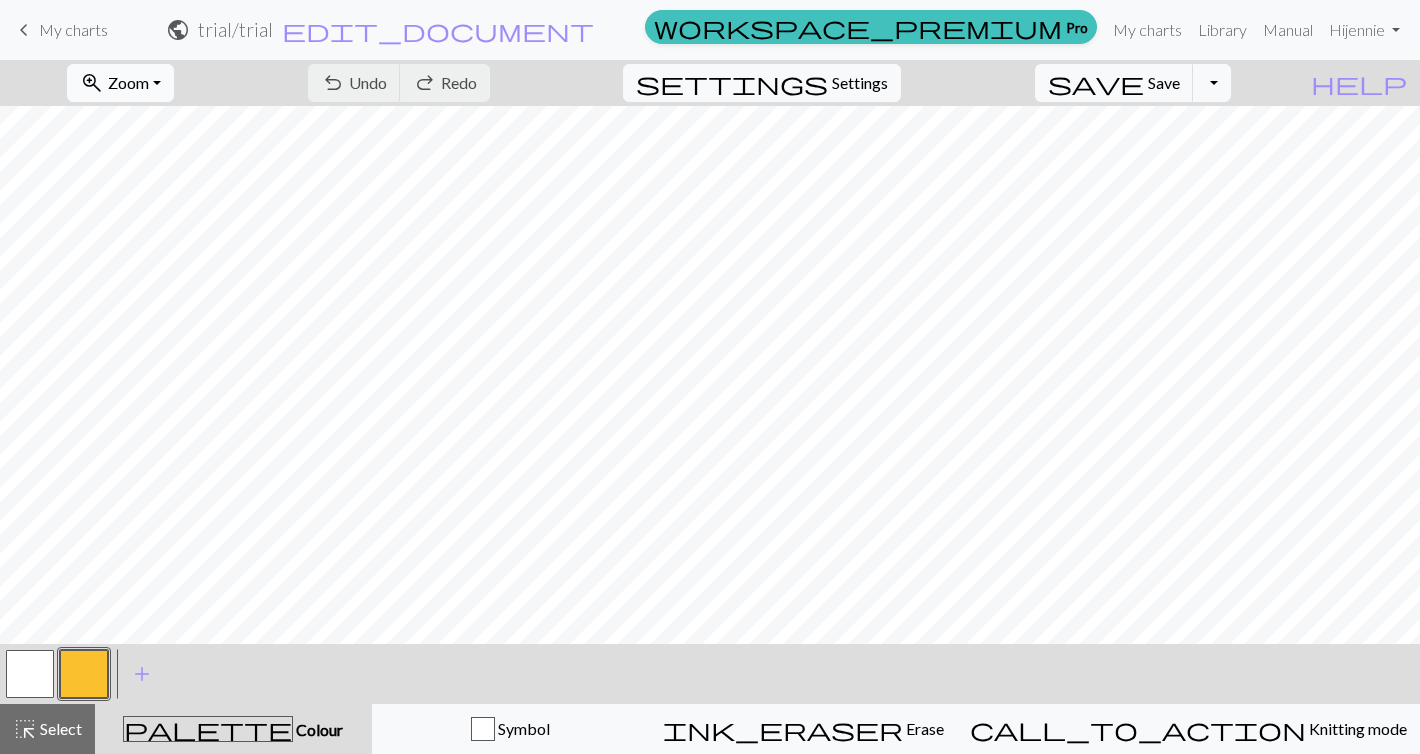 click on "zoom_in Zoom Zoom" at bounding box center (120, 83) 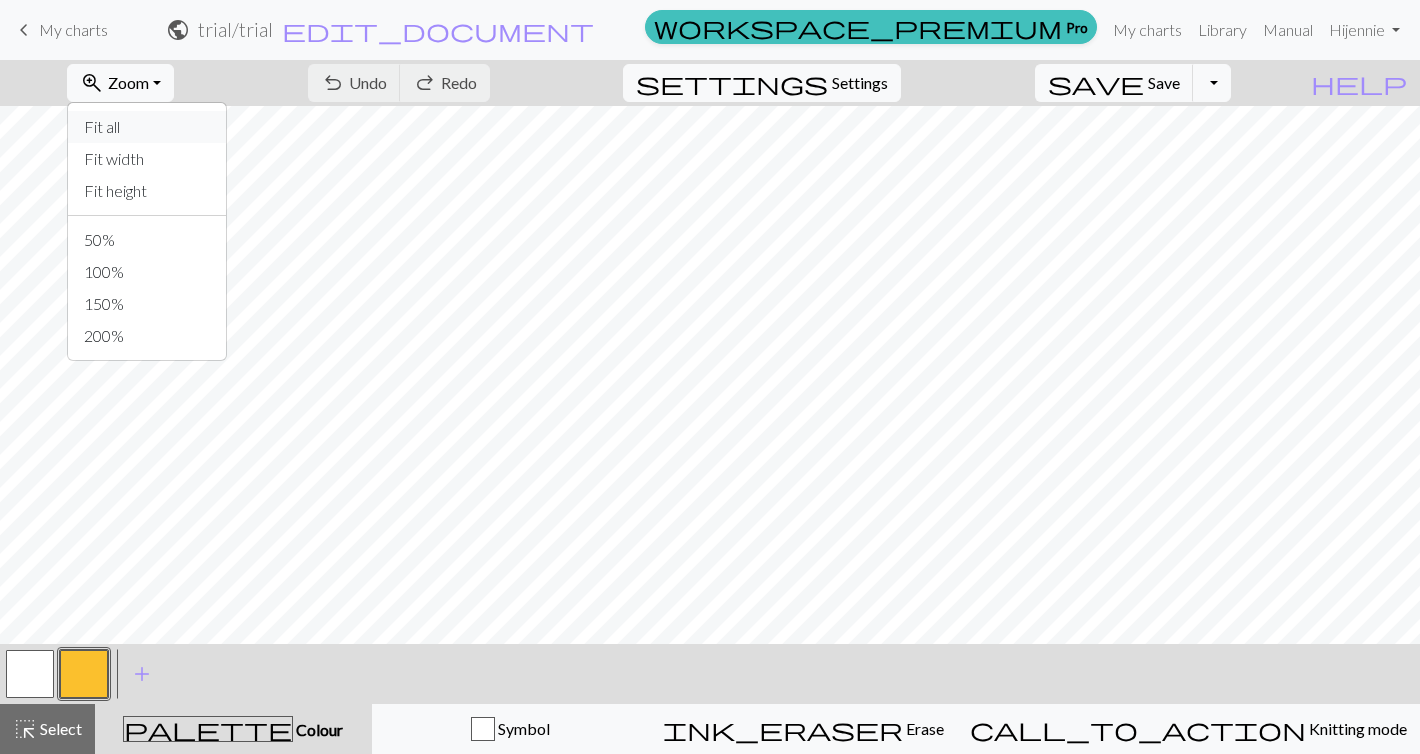 click on "Fit all" at bounding box center (147, 127) 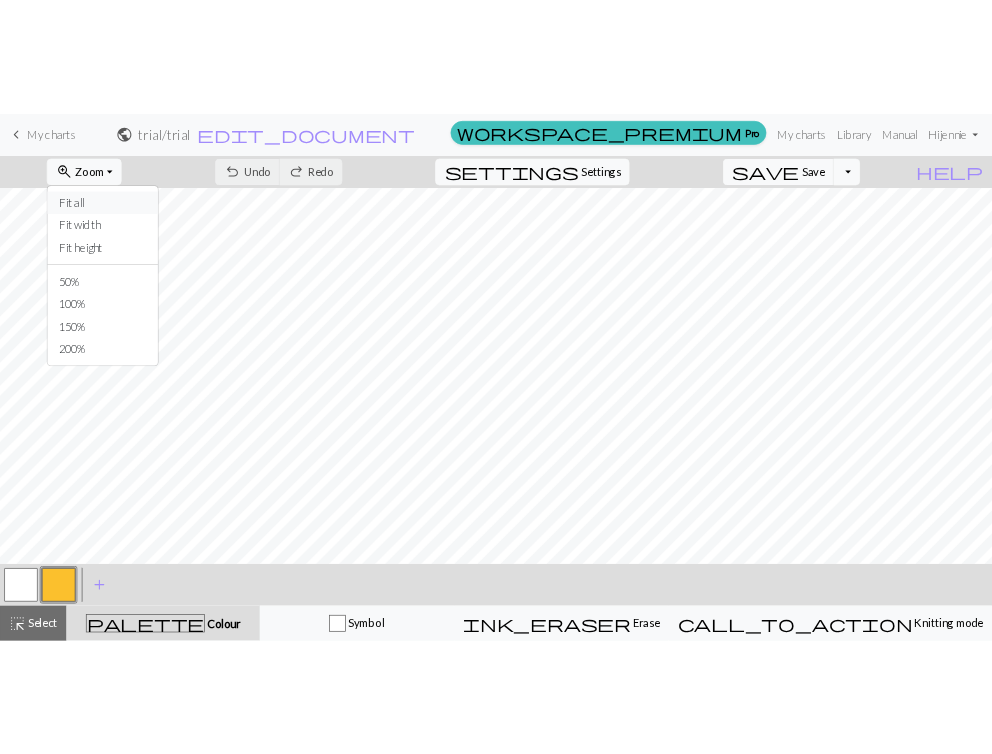scroll, scrollTop: 0, scrollLeft: 0, axis: both 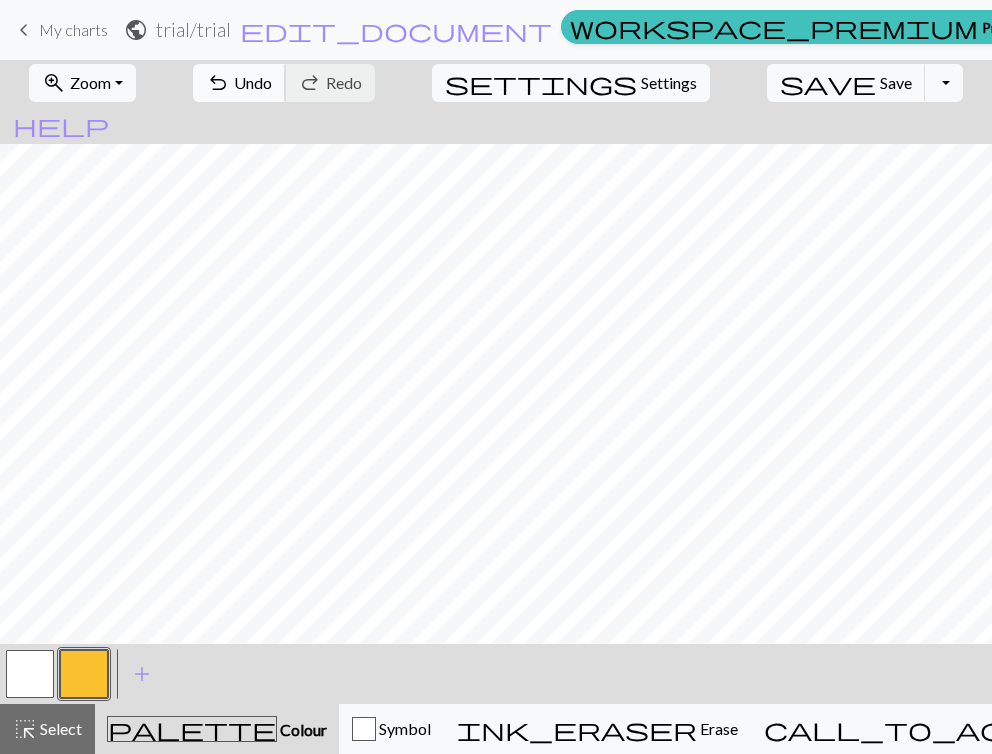 click on "undo" at bounding box center [218, 83] 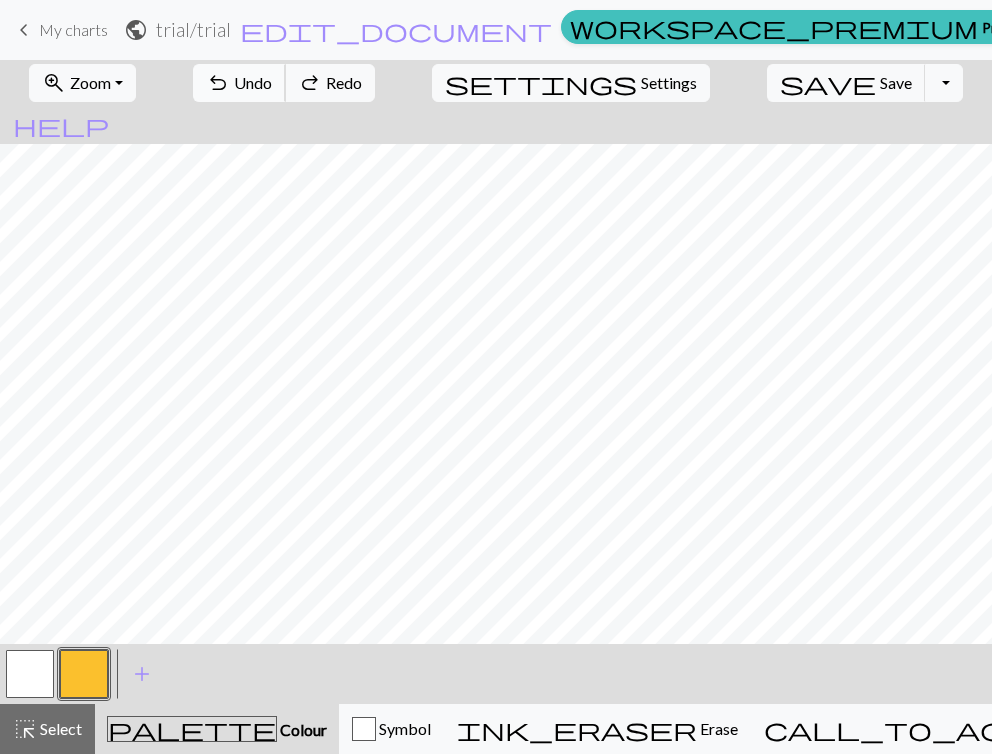 click on "undo" at bounding box center (218, 83) 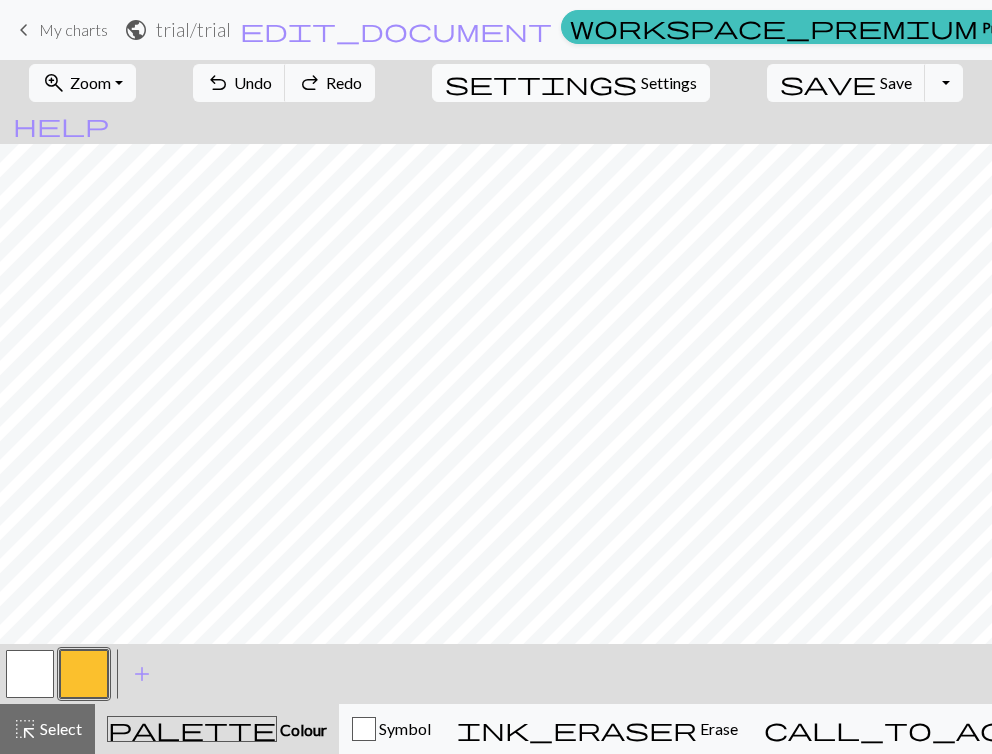 click on "settings" at bounding box center [541, 83] 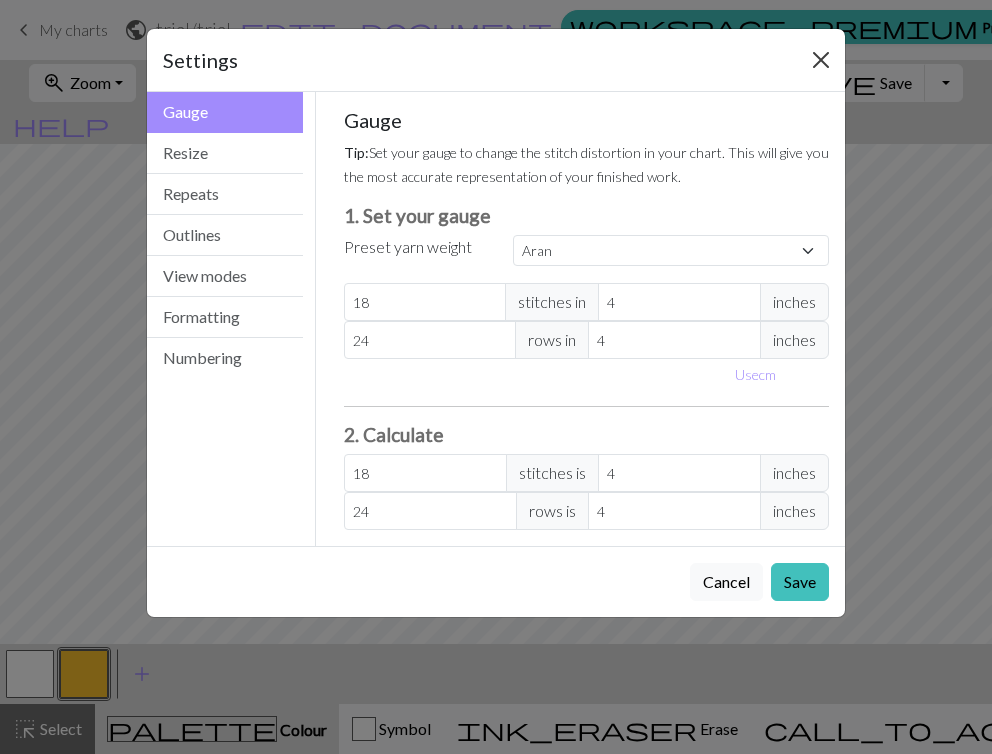 click at bounding box center (821, 60) 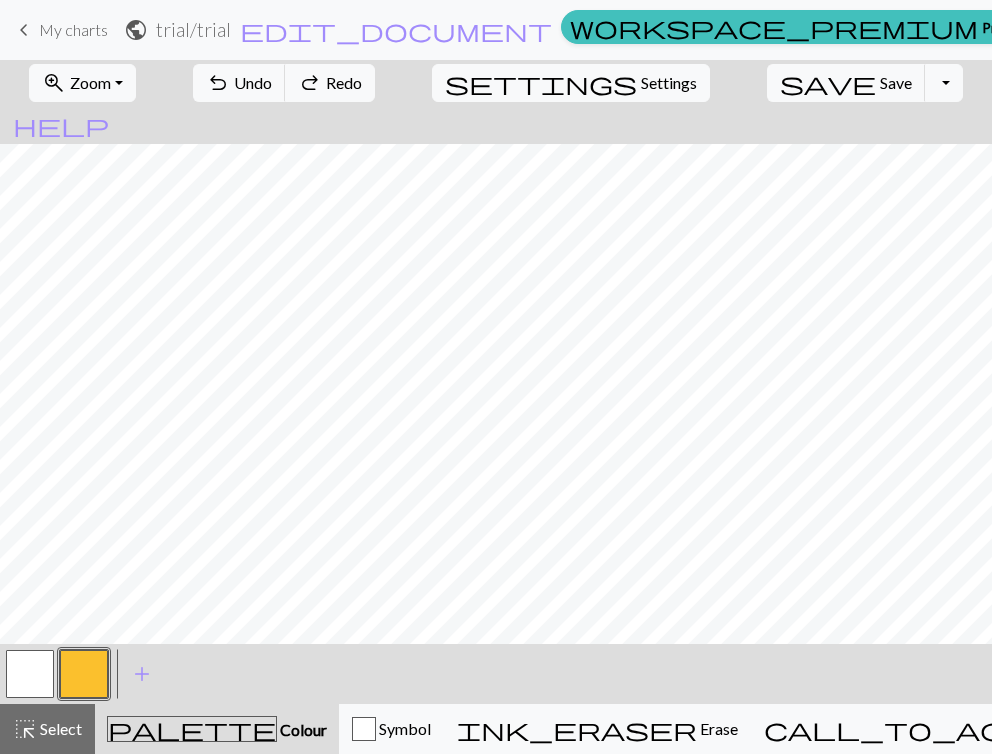 click on "keyboard_arrow_left" at bounding box center (24, 30) 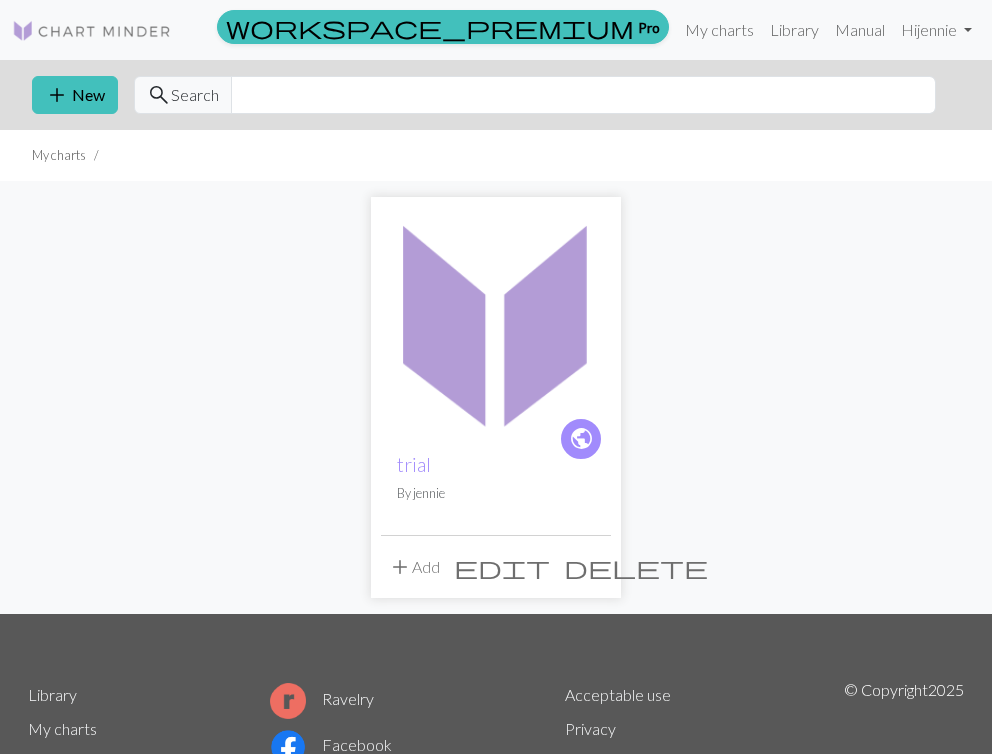 click on "delete" at bounding box center [636, 567] 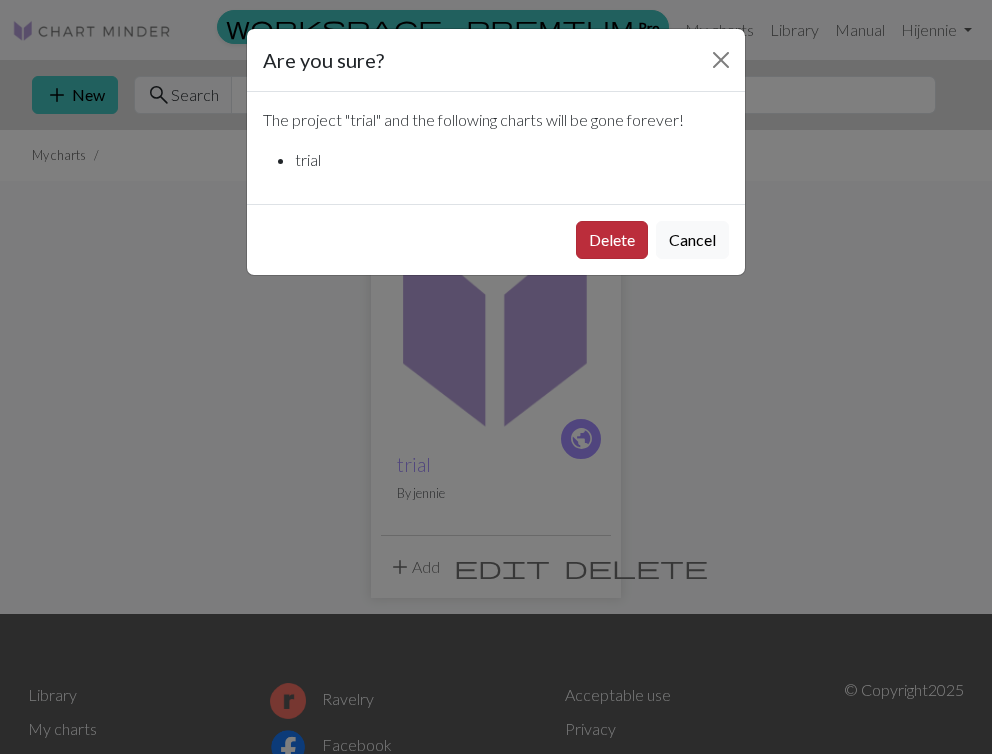 click on "Delete" at bounding box center [612, 240] 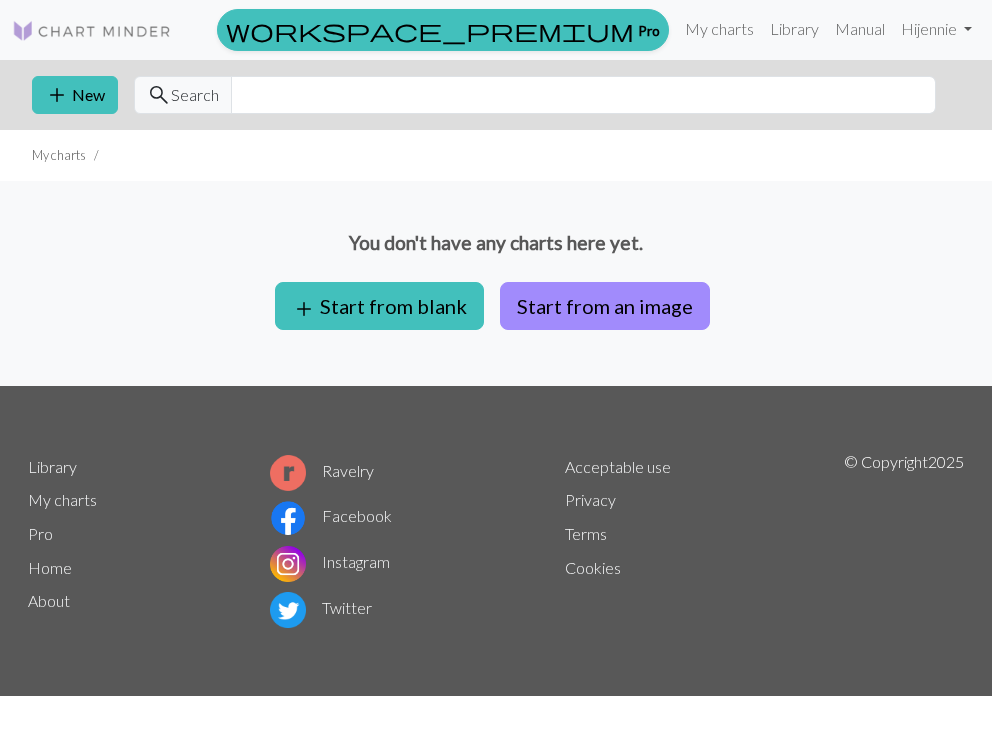 scroll, scrollTop: 0, scrollLeft: 0, axis: both 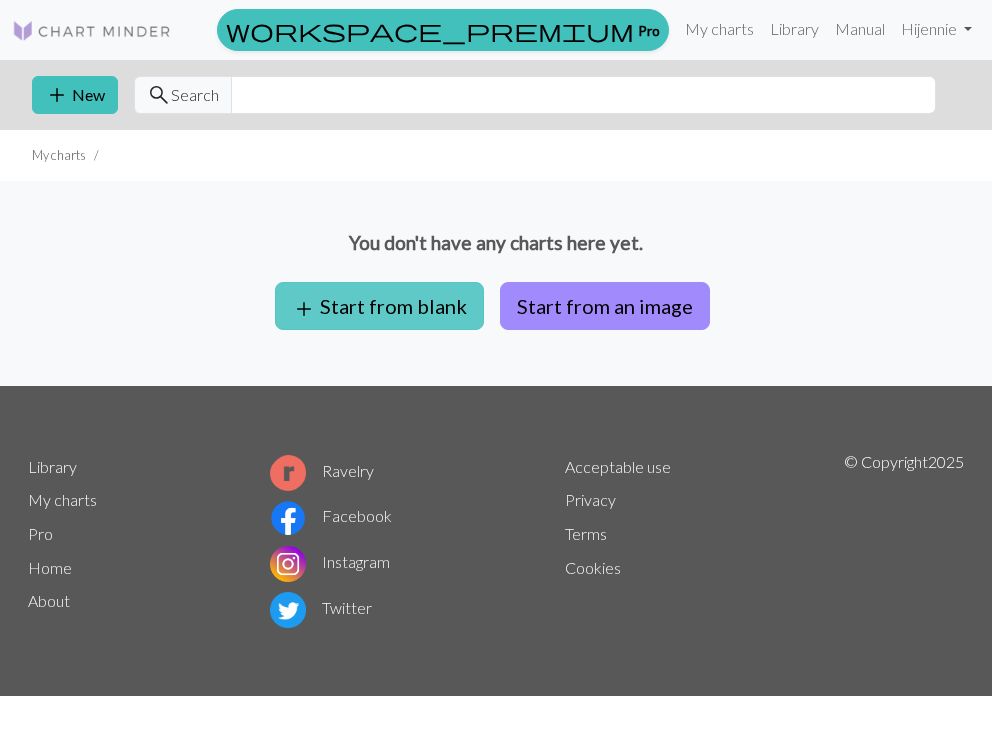click on "add   Start from blank" at bounding box center [379, 306] 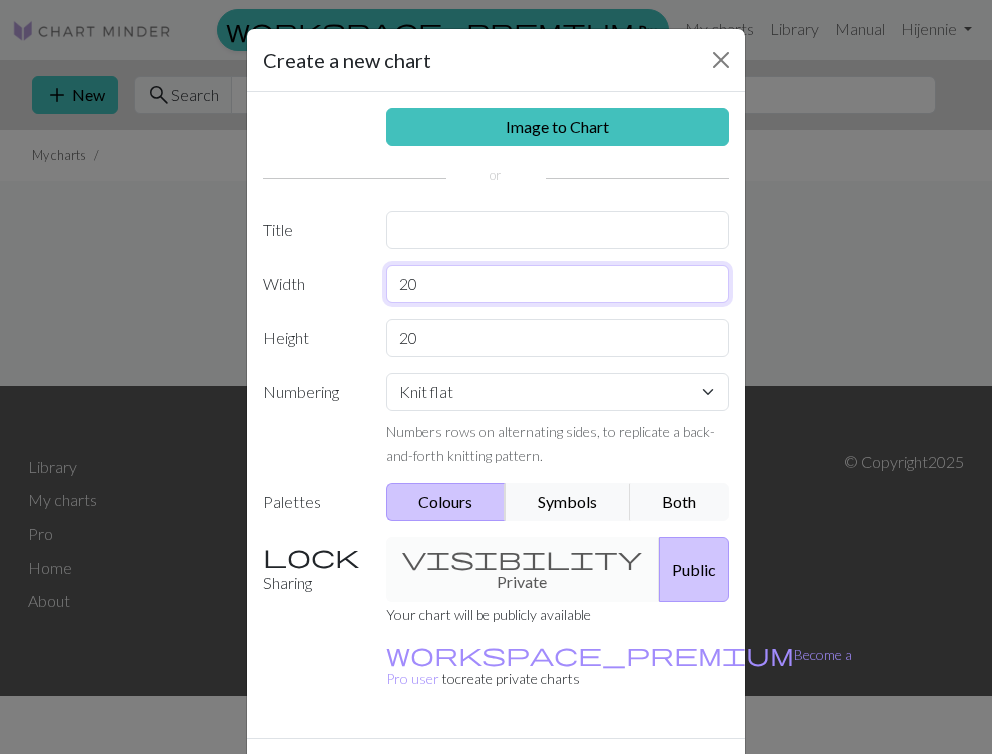 click on "20" at bounding box center [558, 284] 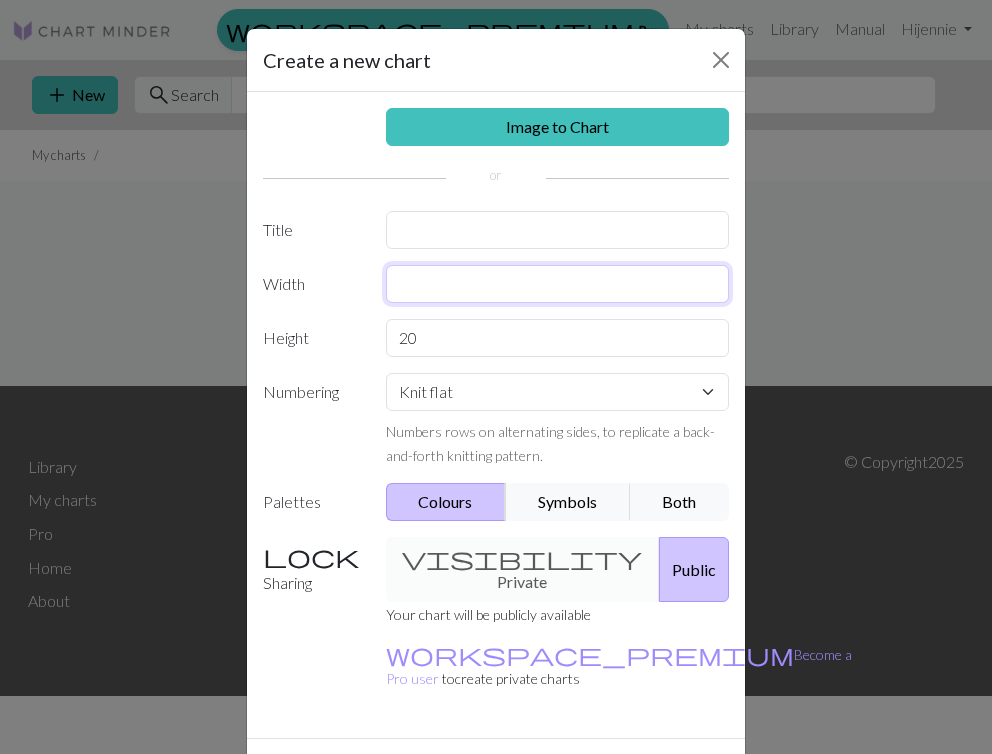 type on "4" 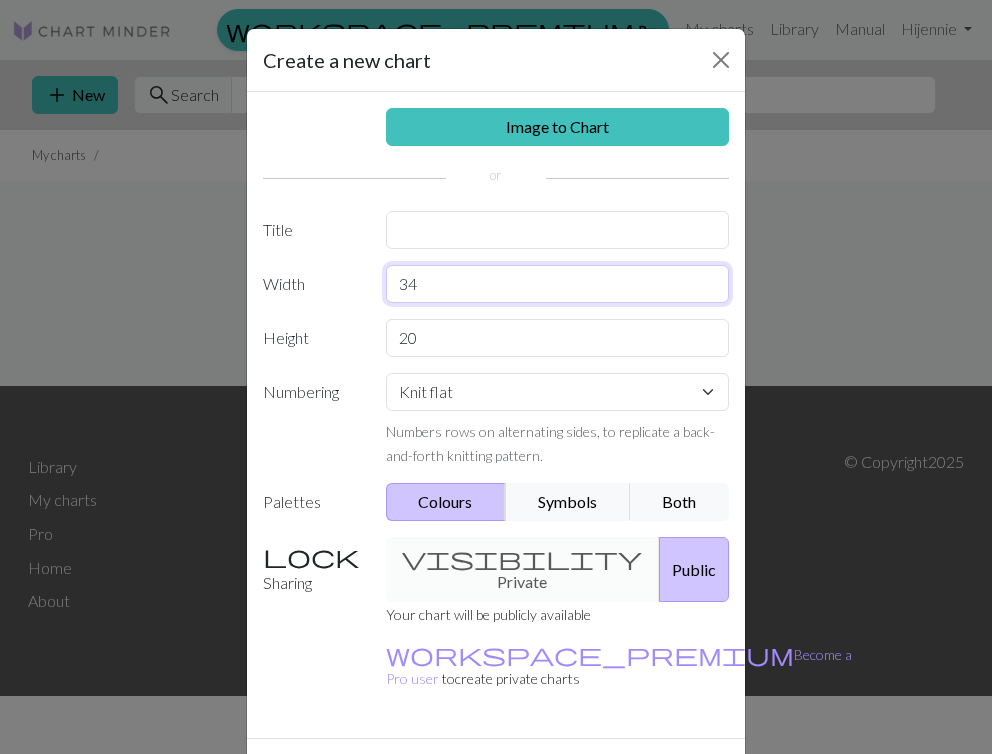 type on "34" 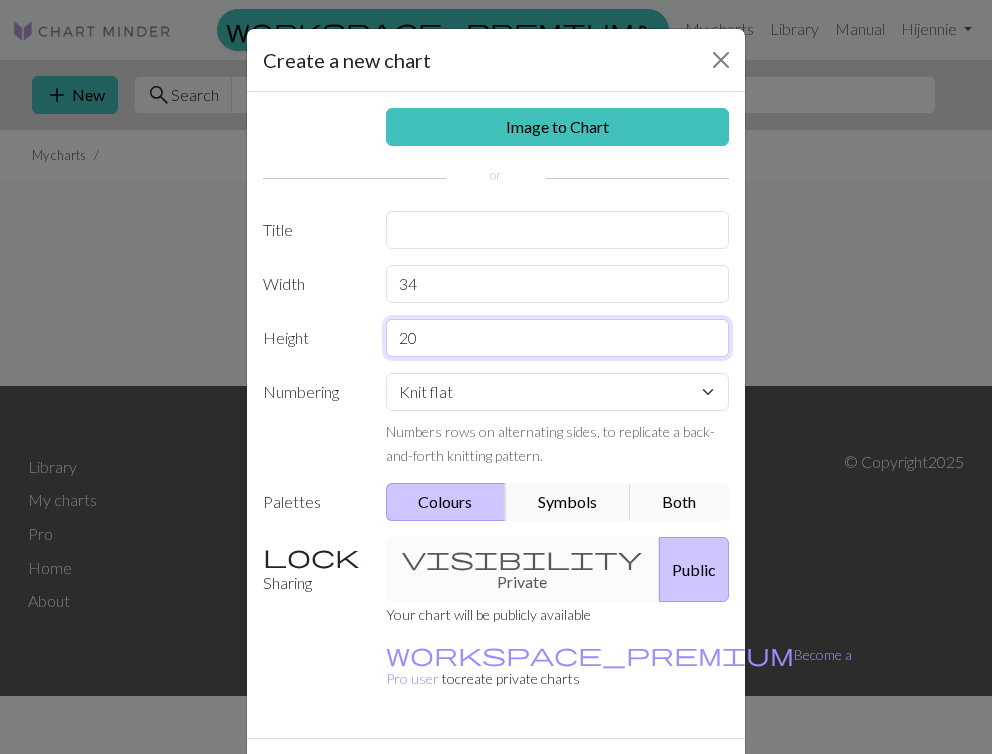 click on "20" at bounding box center (558, 338) 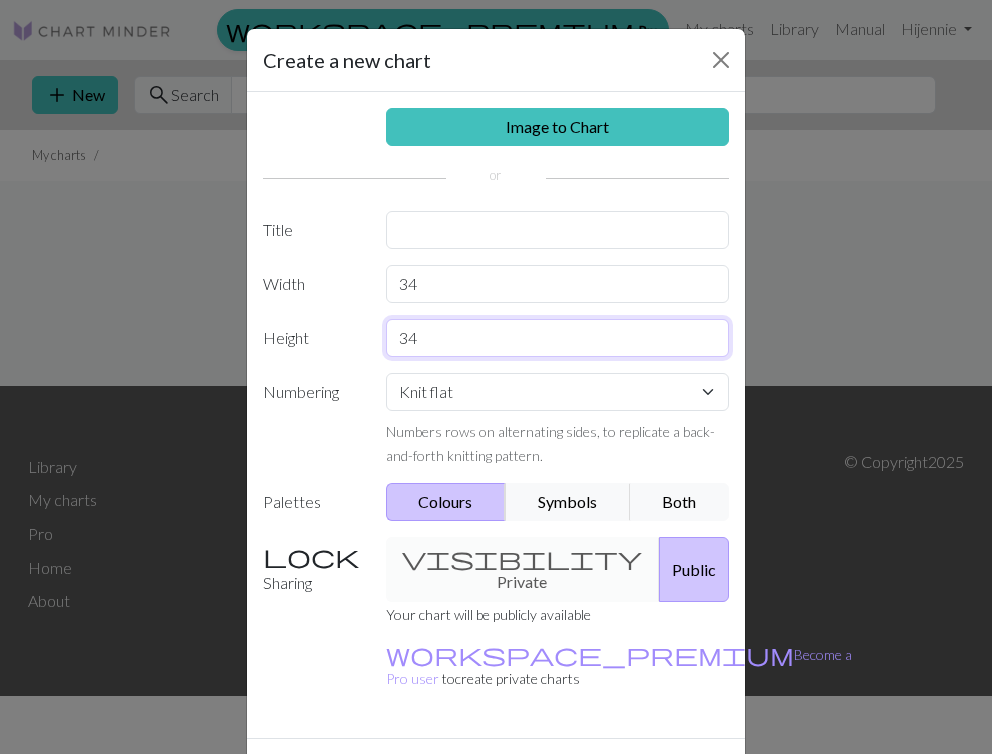 type on "34" 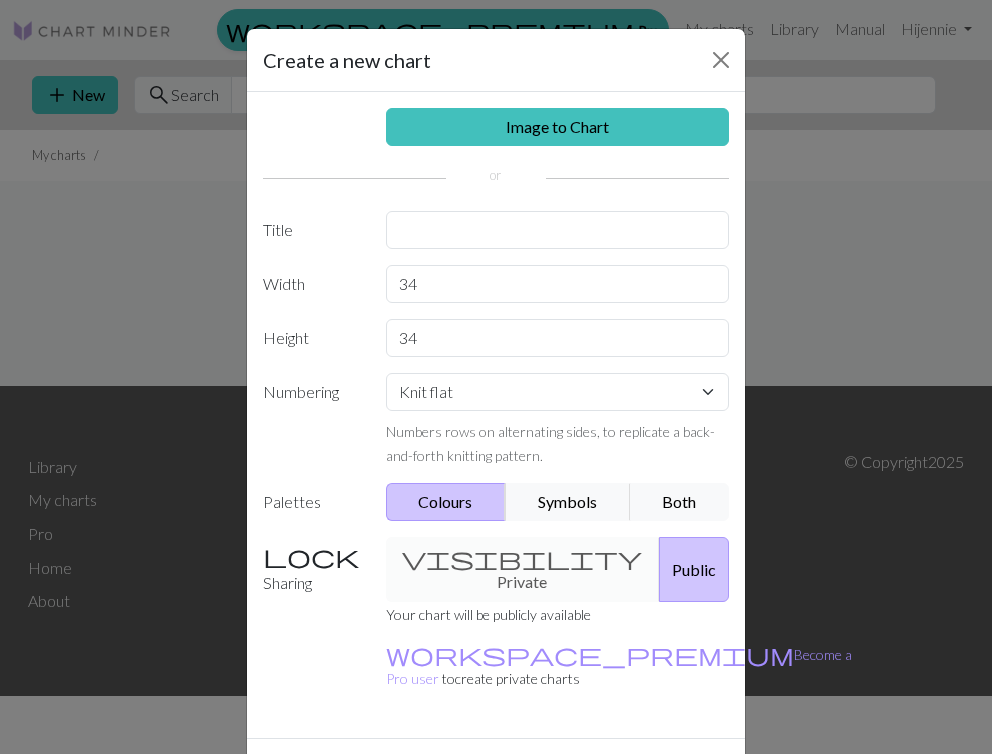 click on "Create" at bounding box center (611, 774) 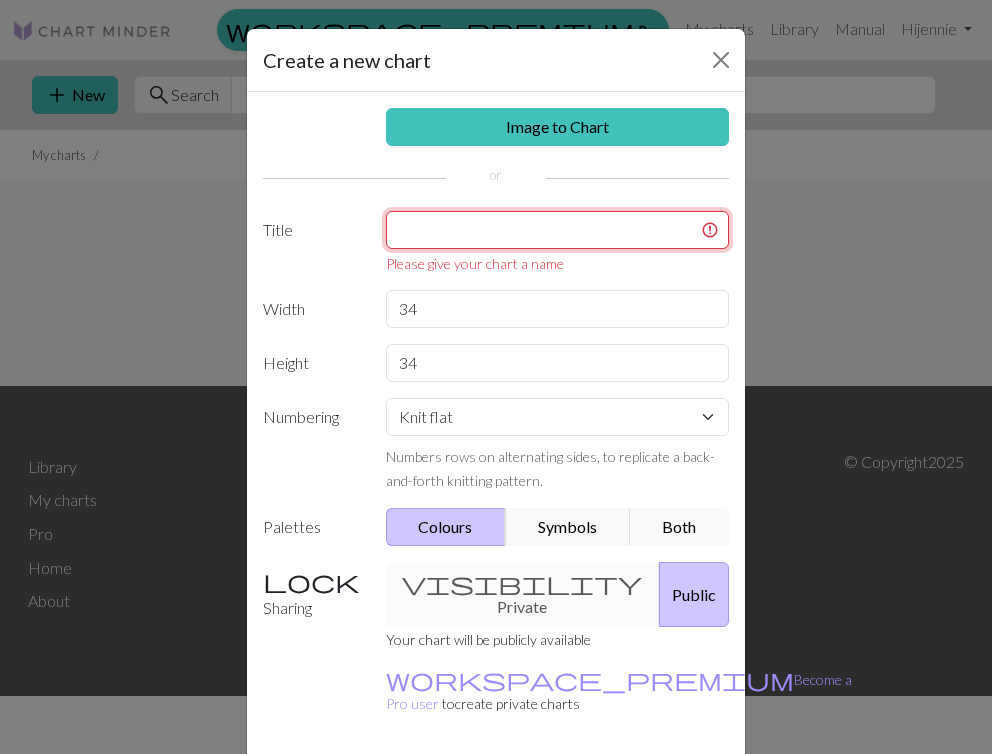 click at bounding box center (558, 230) 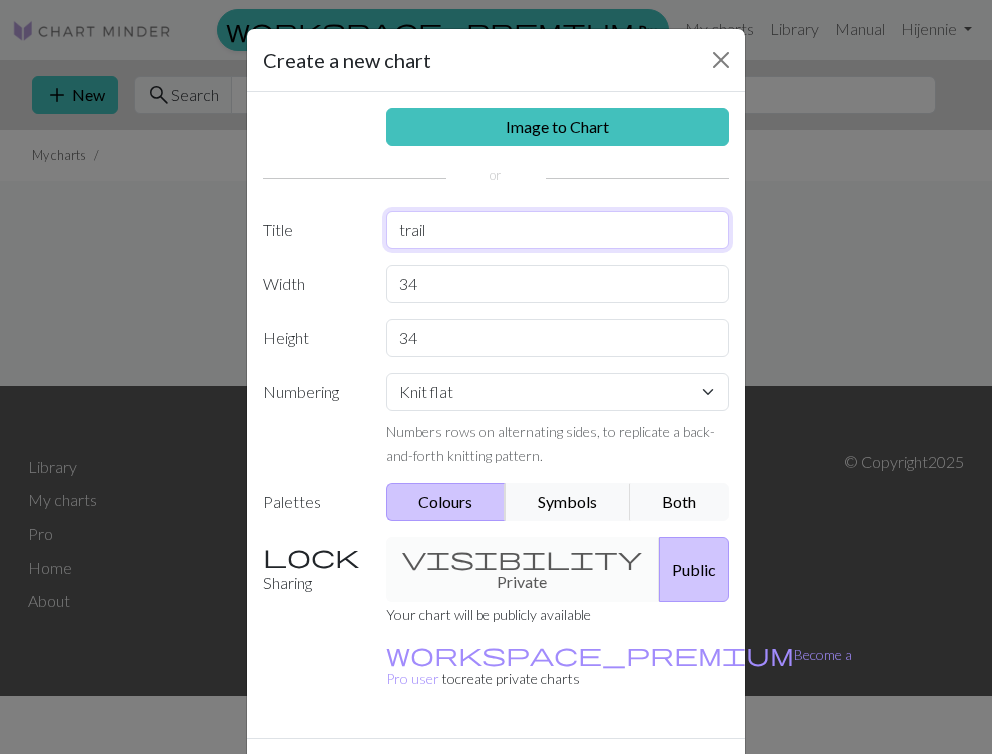 type on "trail" 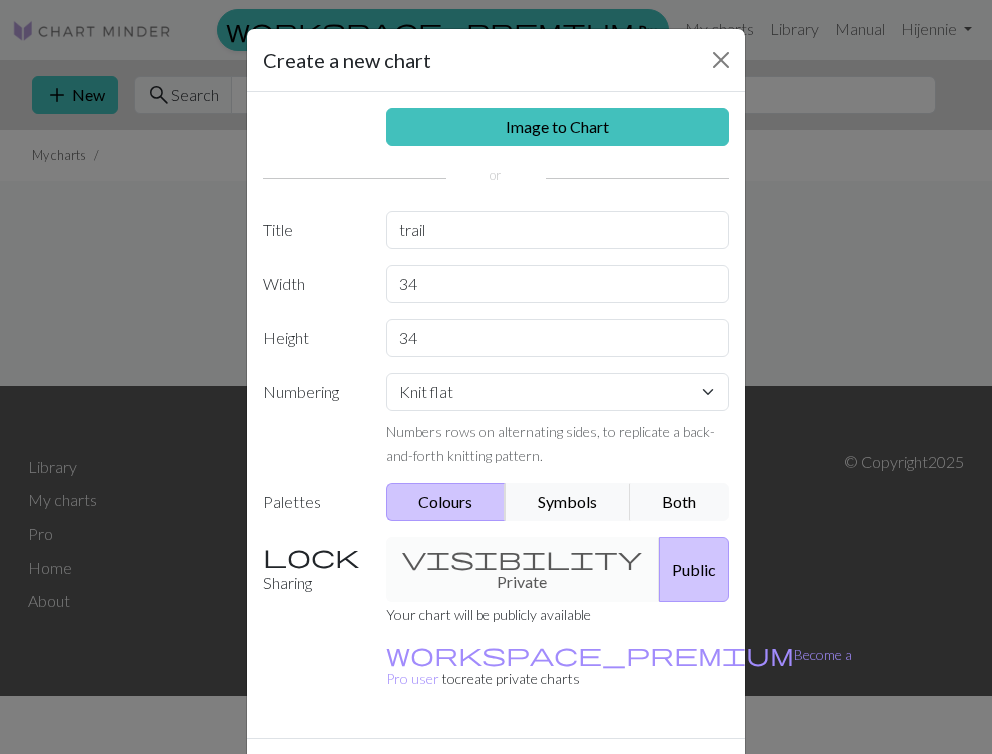click on "Create" at bounding box center (611, 774) 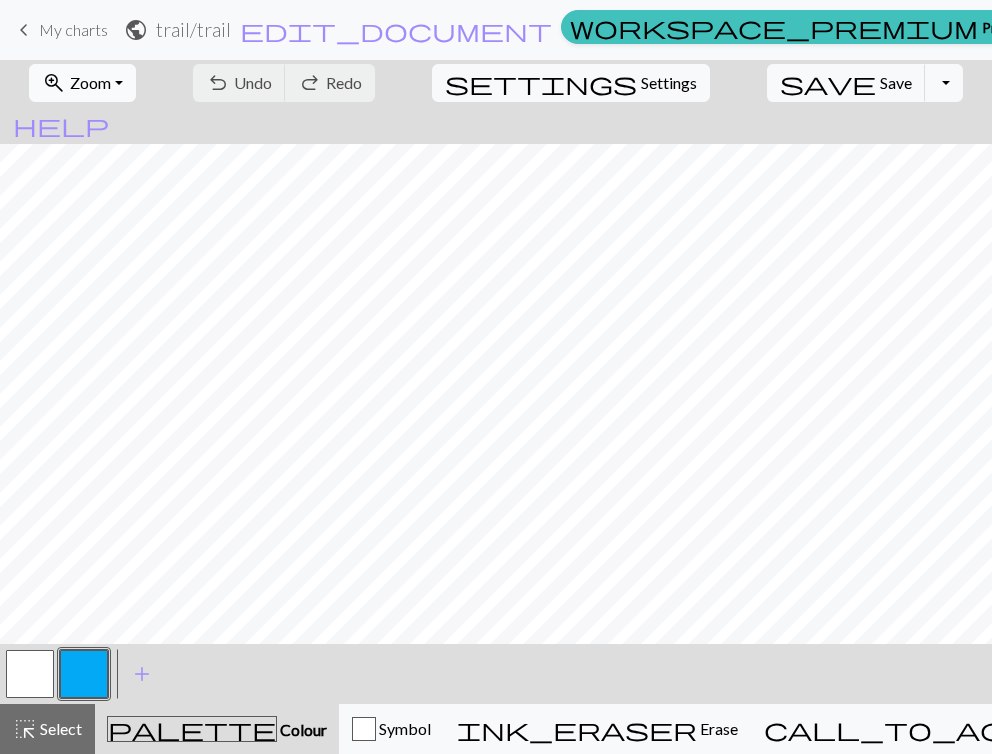 click on "Zoom" at bounding box center [90, 82] 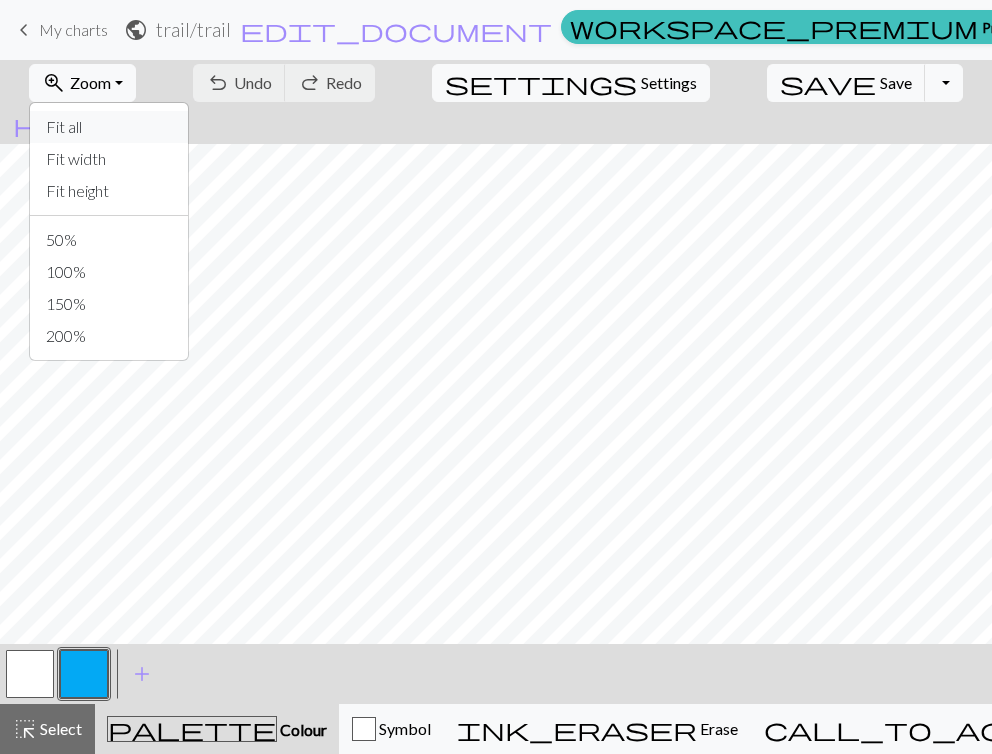 click on "Fit all" at bounding box center (109, 127) 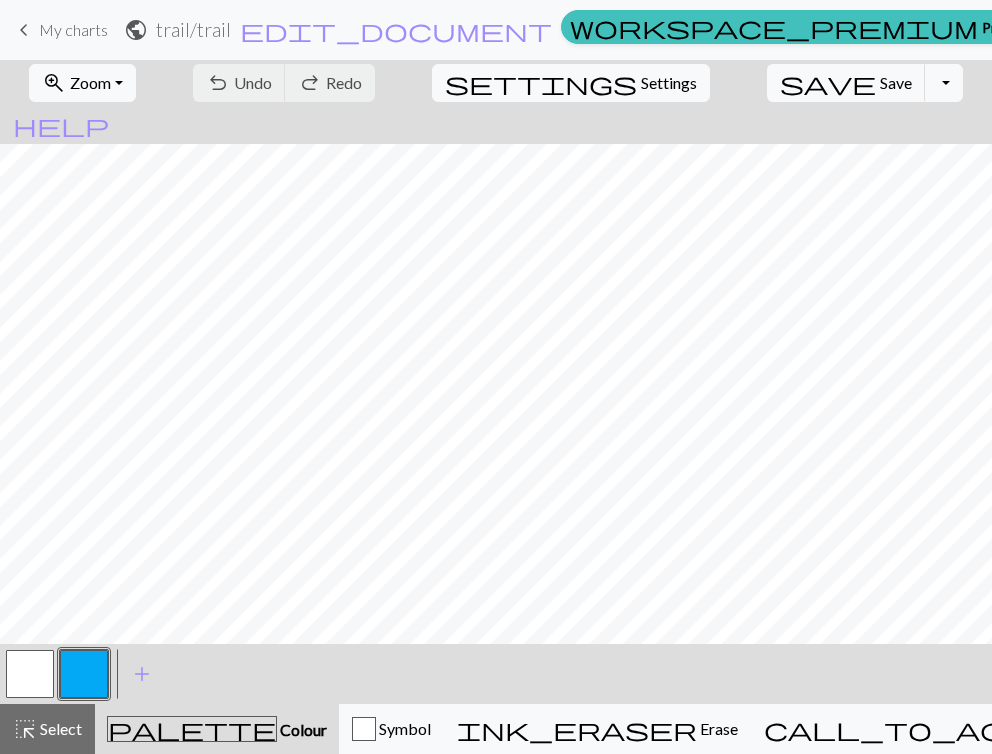 click at bounding box center (84, 674) 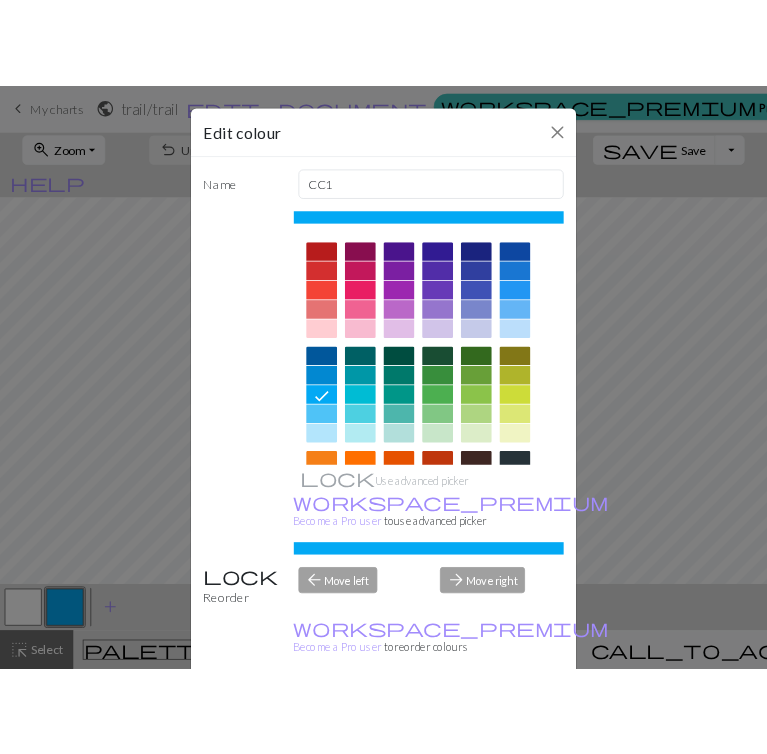 scroll, scrollTop: 0, scrollLeft: 0, axis: both 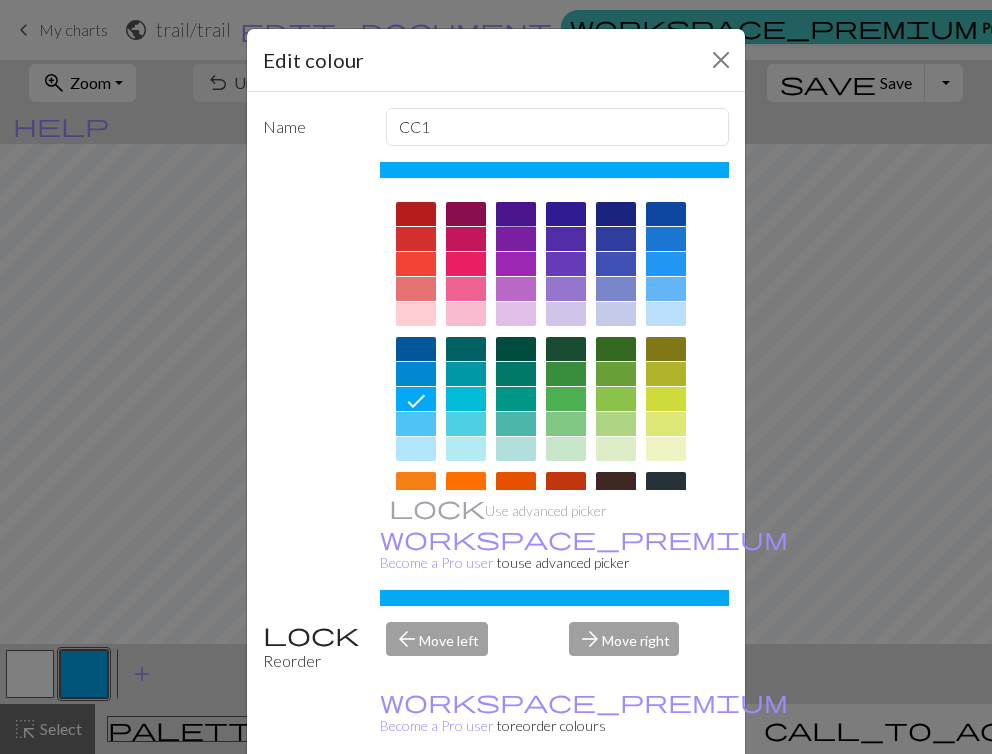 click at bounding box center [516, 214] 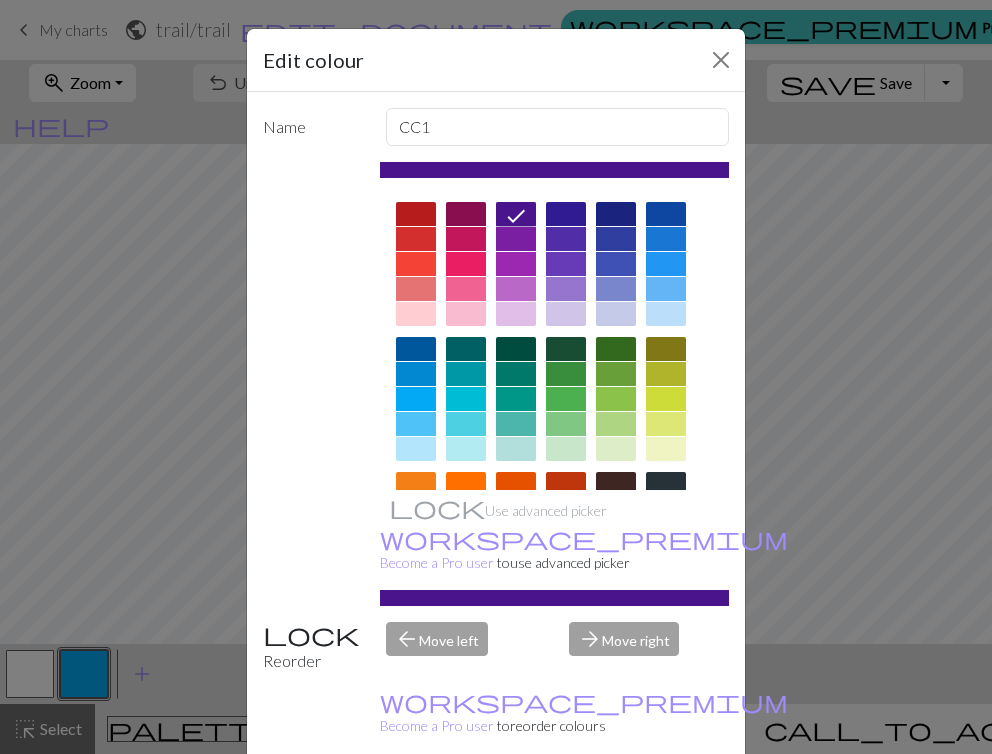click on "Done" at bounding box center (616, 805) 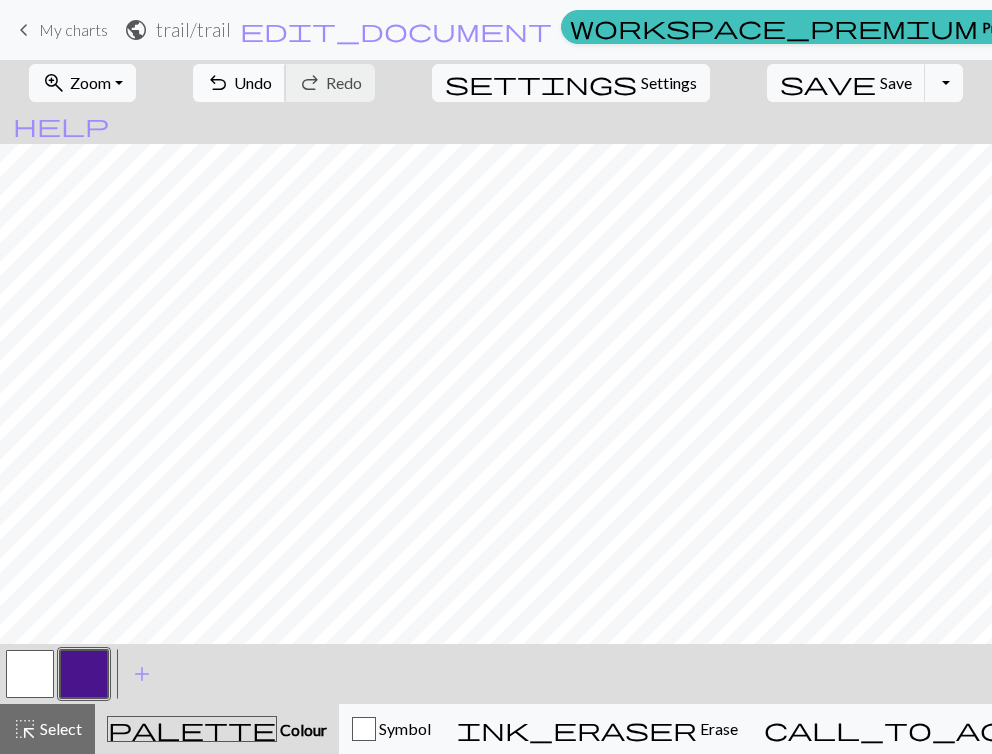 click on "undo" at bounding box center (218, 83) 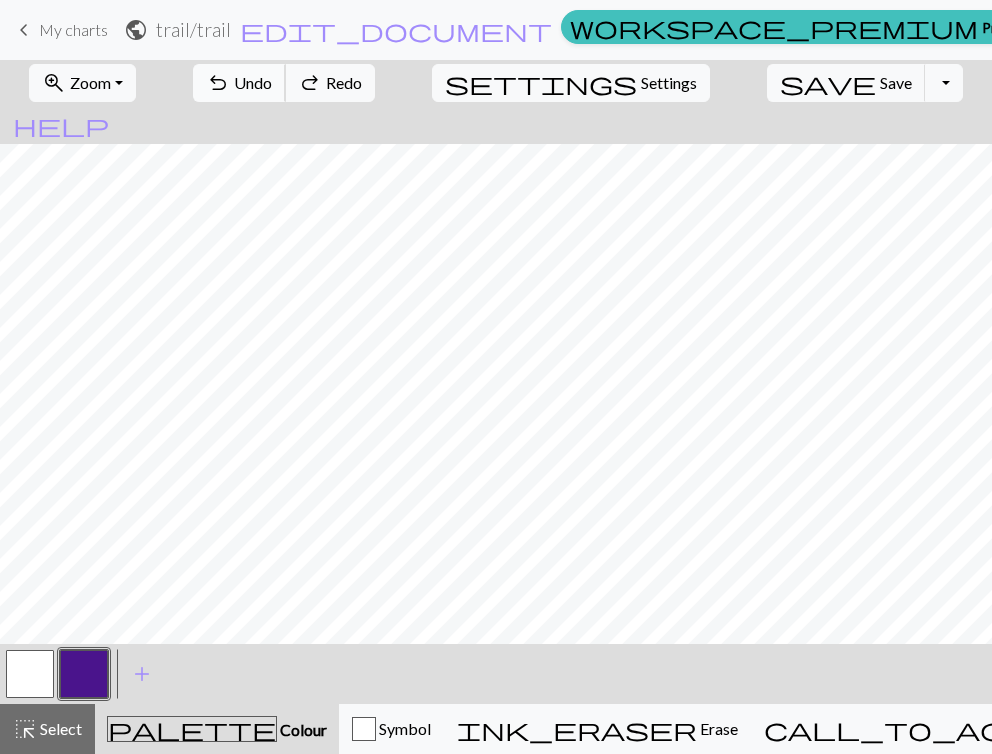 click on "undo" at bounding box center [218, 83] 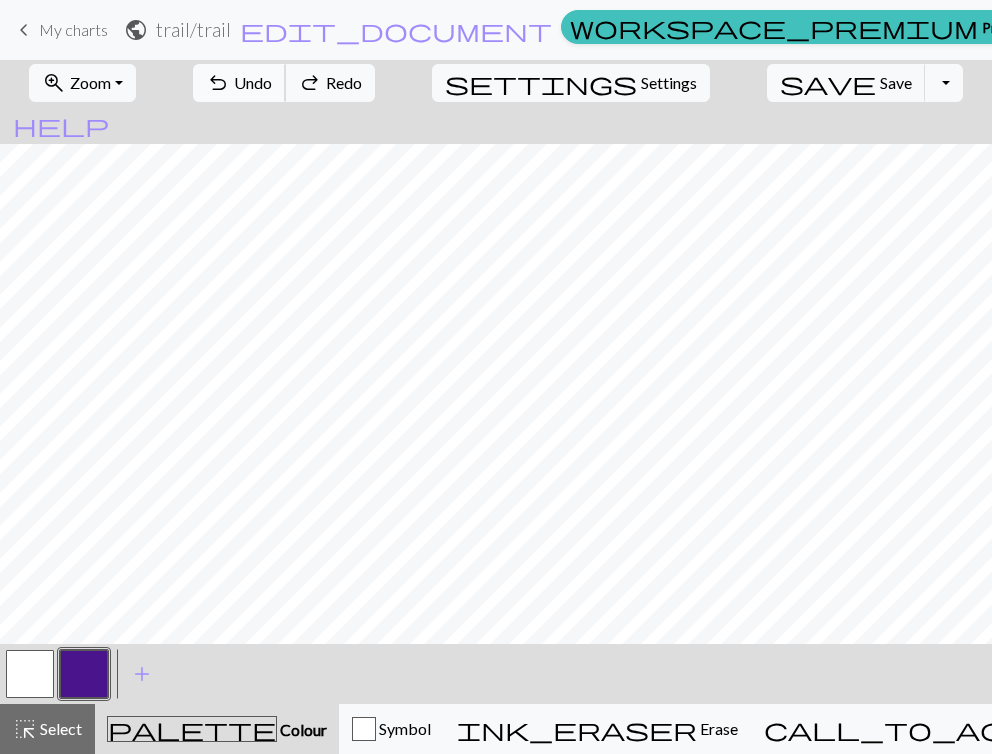 click on "undo" at bounding box center [218, 83] 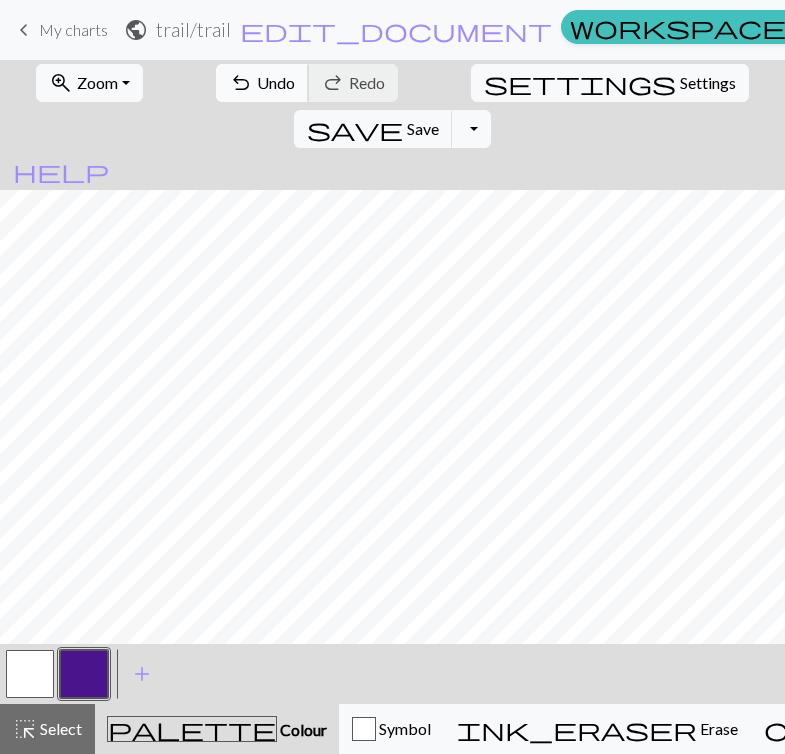 click on "Undo" at bounding box center [276, 82] 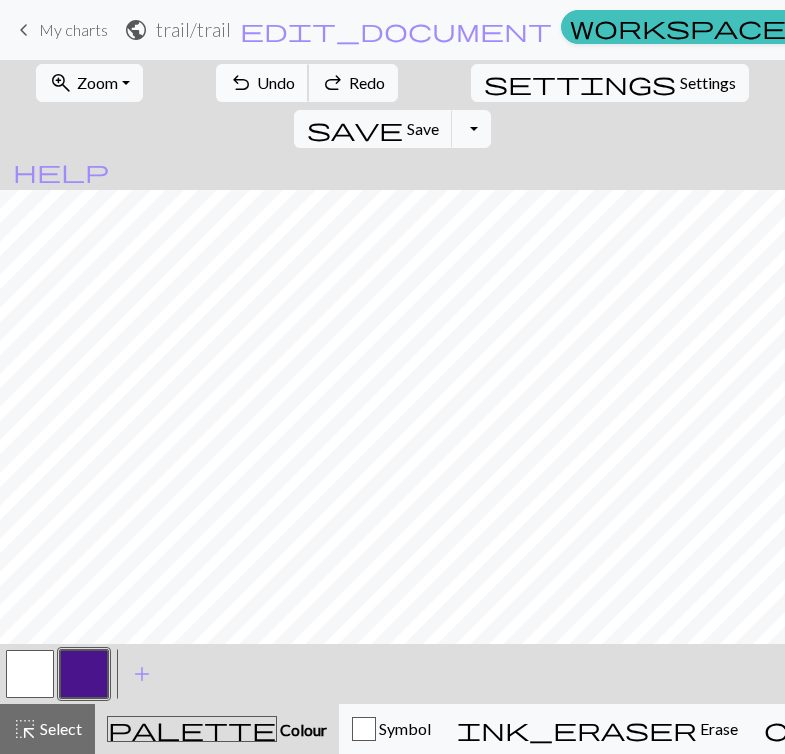 click on "Undo" at bounding box center [276, 82] 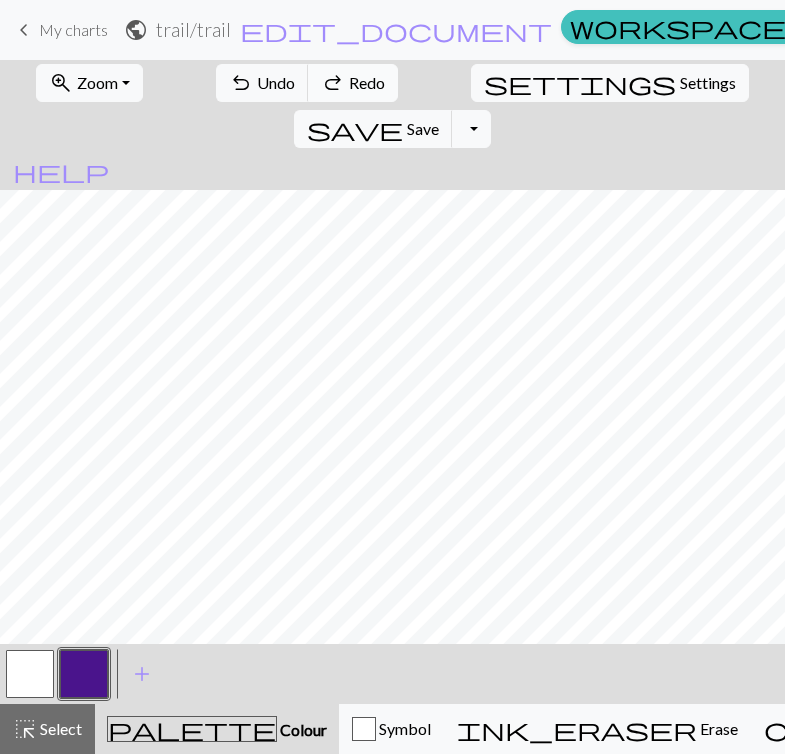 click on "Redo" at bounding box center [367, 82] 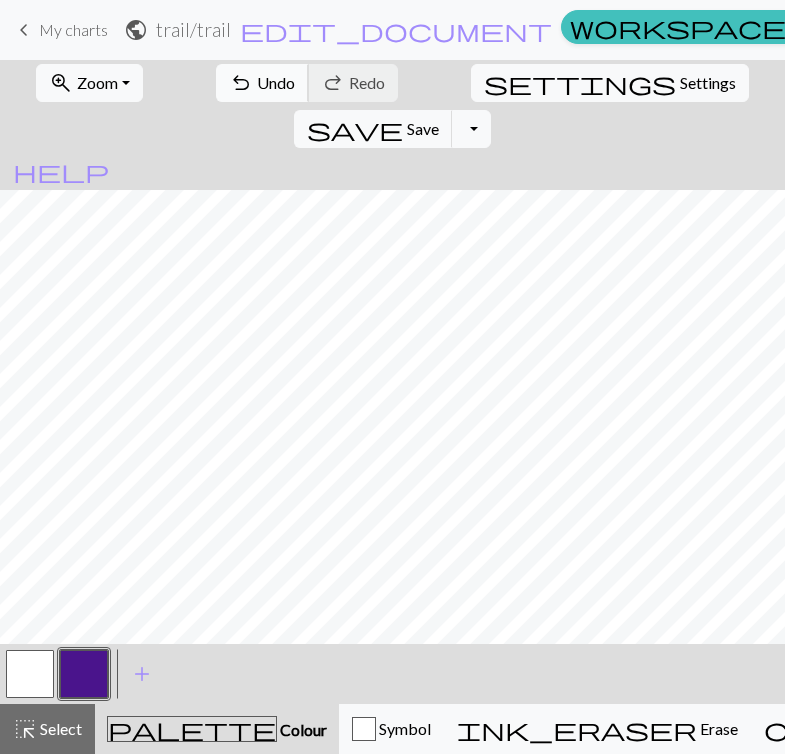 click on "undo" at bounding box center (241, 83) 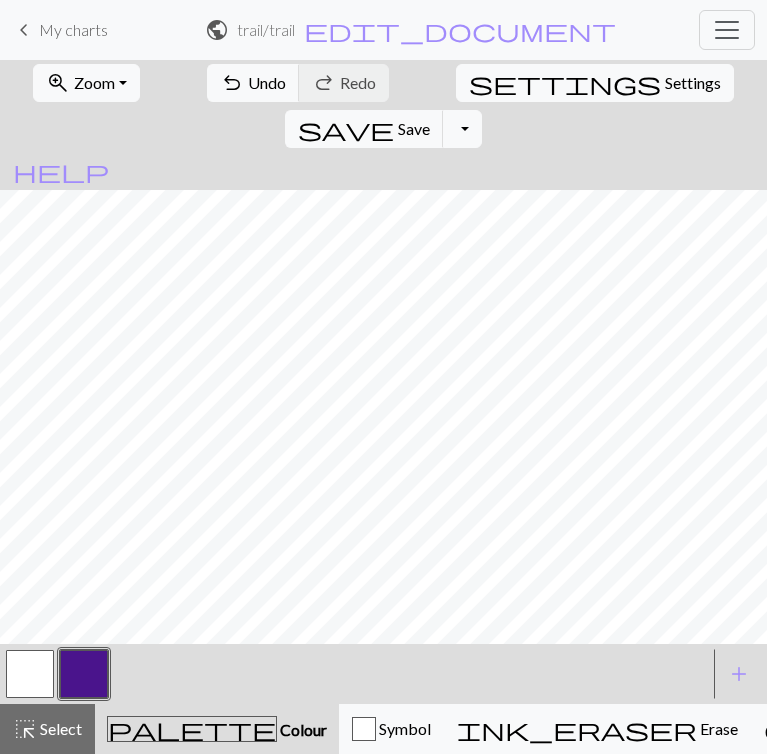click on "undo Undo Undo redo Redo Redo" at bounding box center (298, 83) 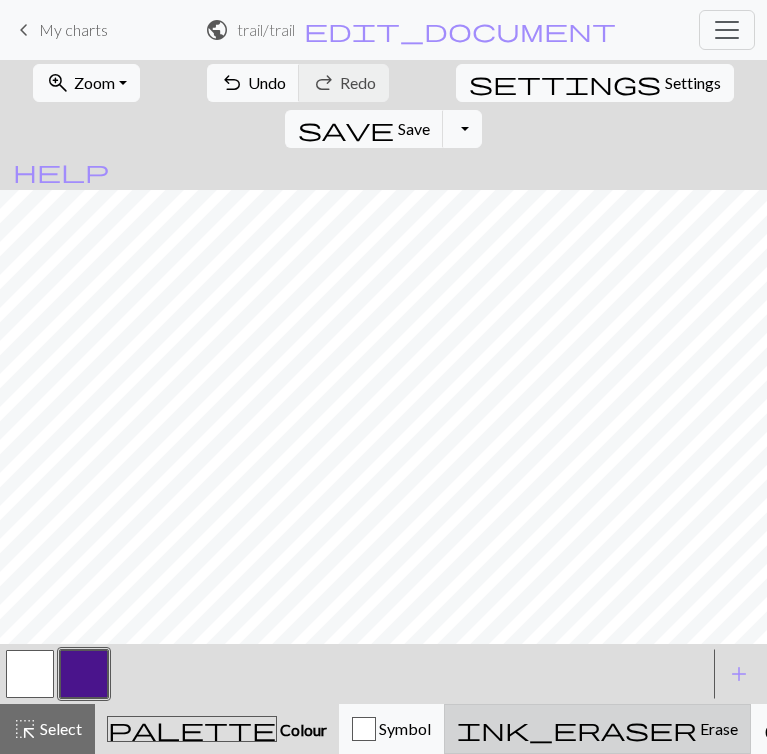 click on "ink_eraser" at bounding box center (577, 729) 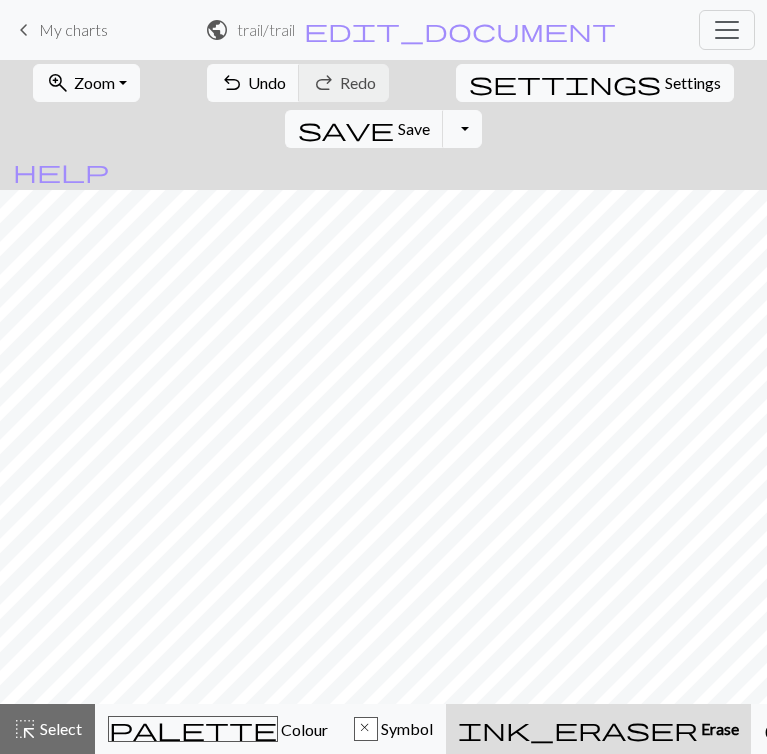click on "My charts" at bounding box center [73, 29] 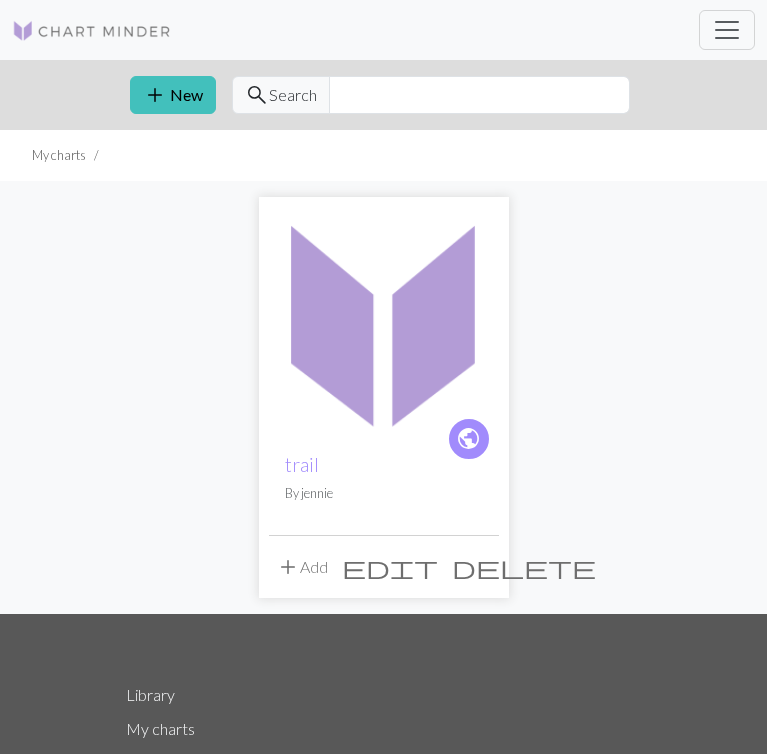 click at bounding box center [384, 322] 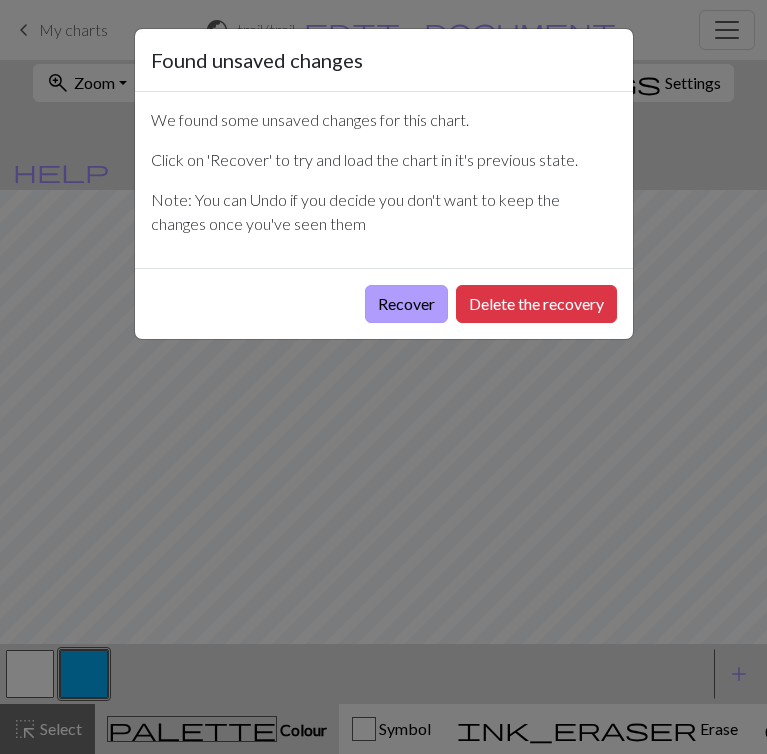 click on "Recover" at bounding box center (406, 304) 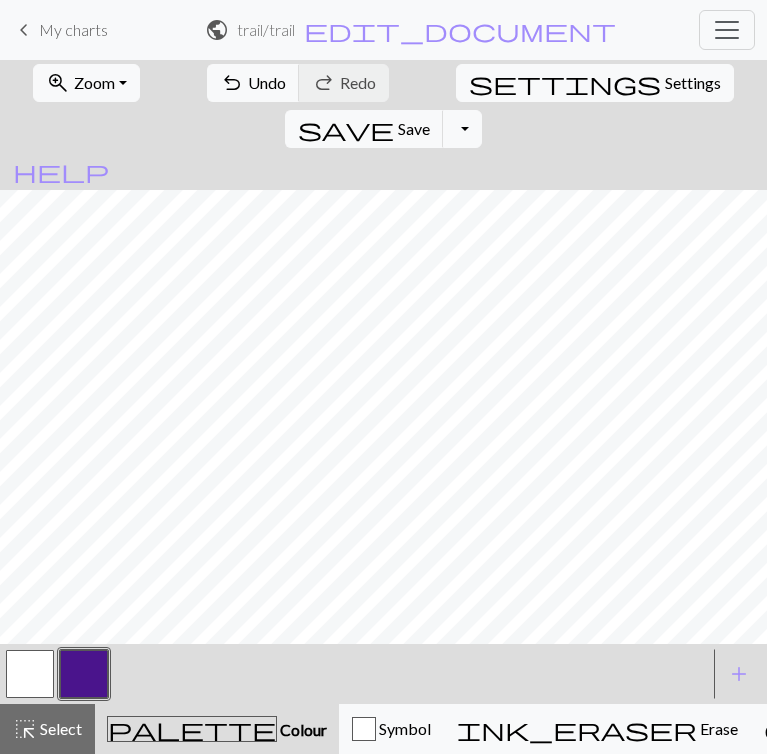 scroll, scrollTop: 232, scrollLeft: 0, axis: vertical 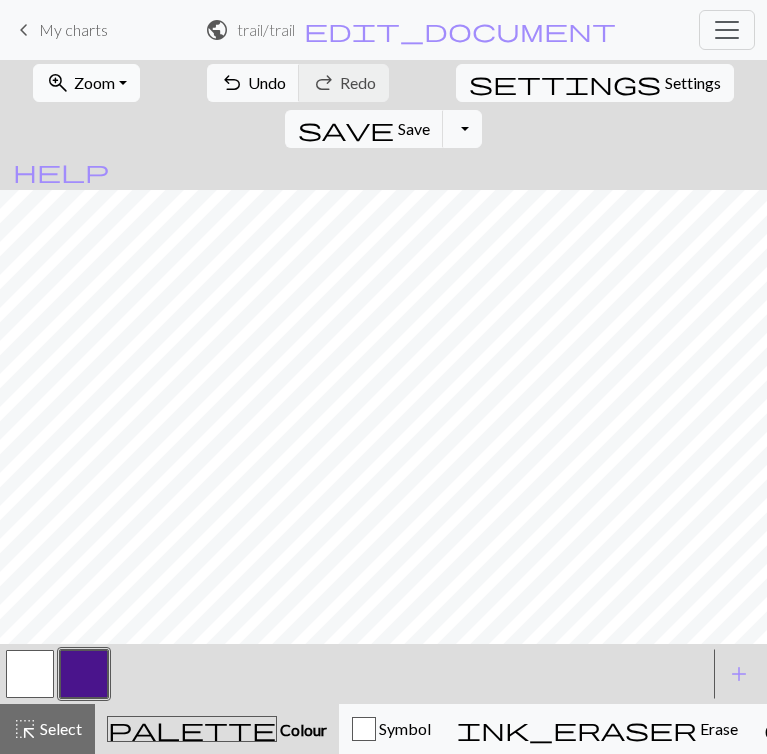 click on "Zoom" at bounding box center (94, 82) 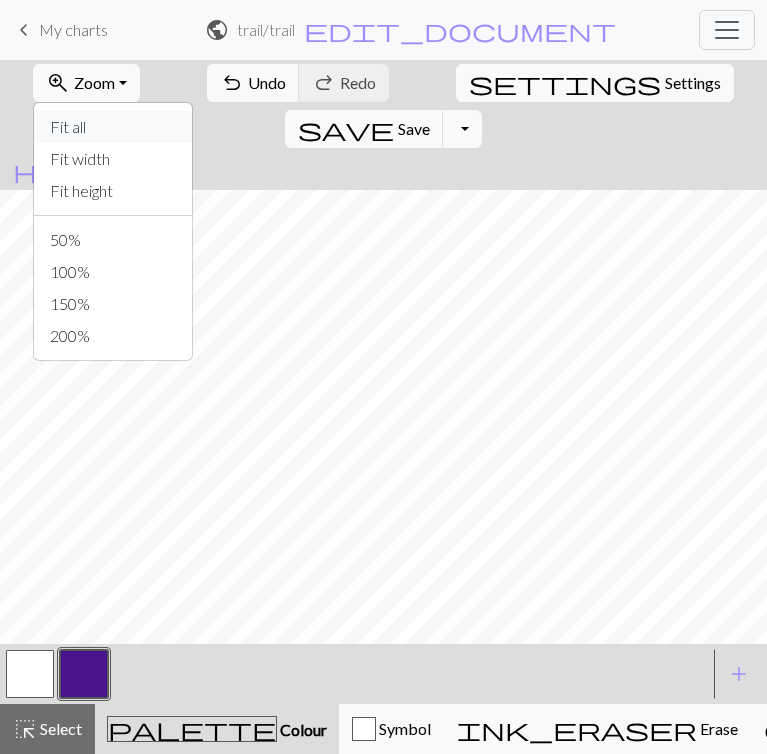 click on "Fit all" at bounding box center [113, 127] 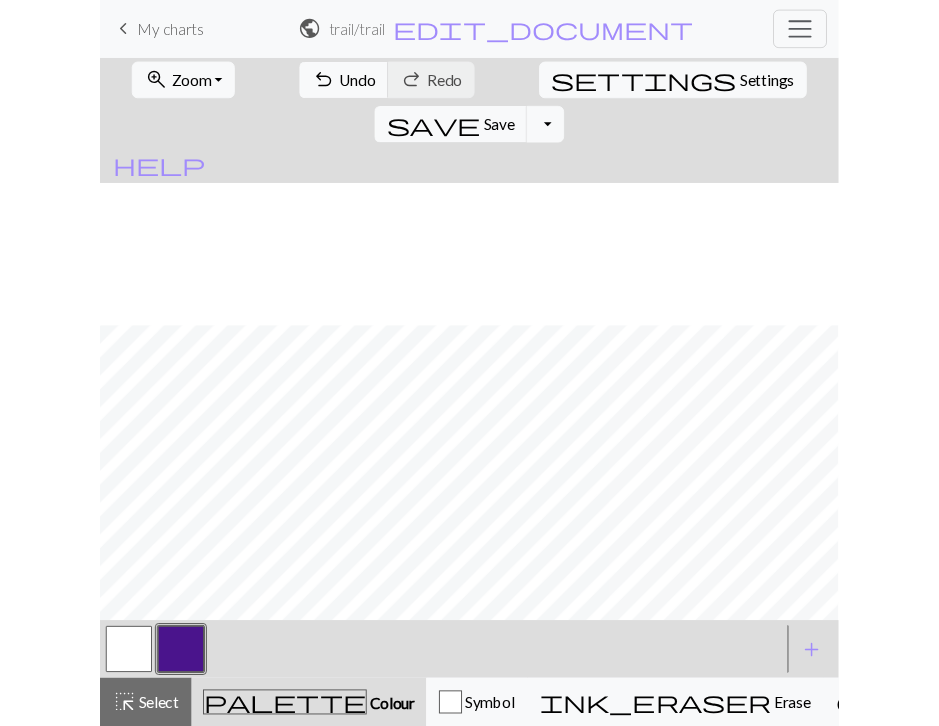 scroll, scrollTop: 0, scrollLeft: 0, axis: both 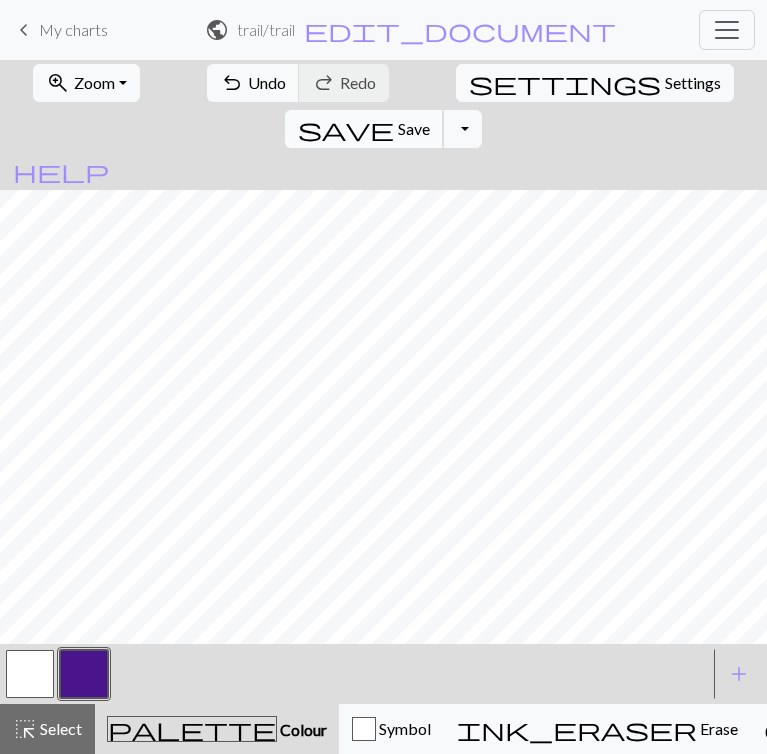 click on "save" at bounding box center [346, 129] 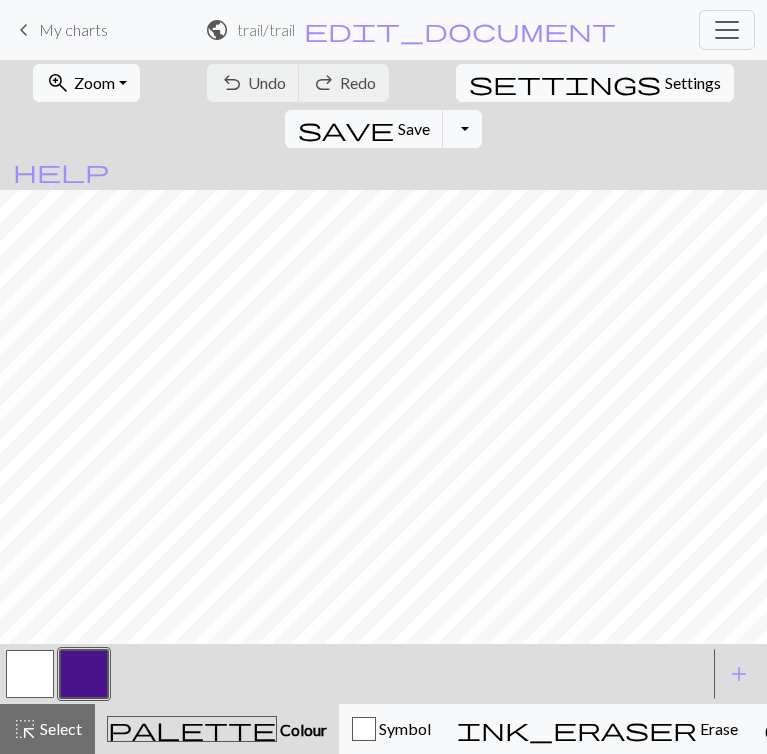 click on "undo Undo Undo redo Redo Redo" at bounding box center [298, 83] 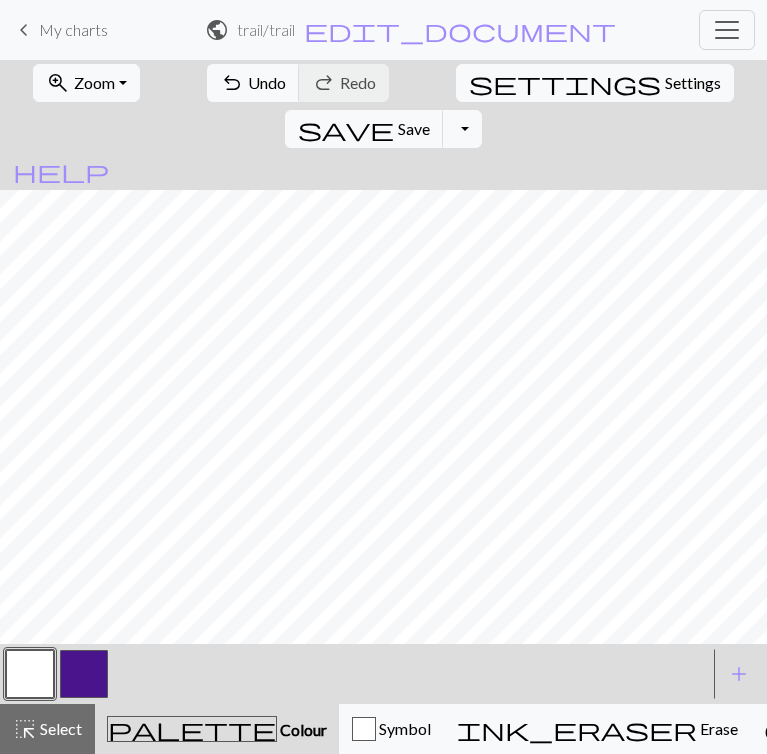 click at bounding box center (84, 674) 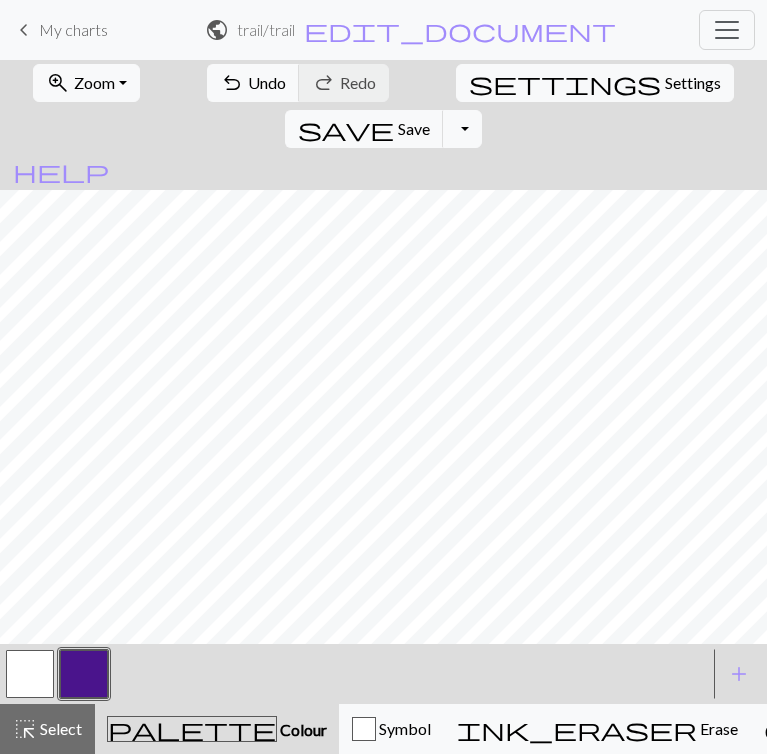 click at bounding box center [84, 674] 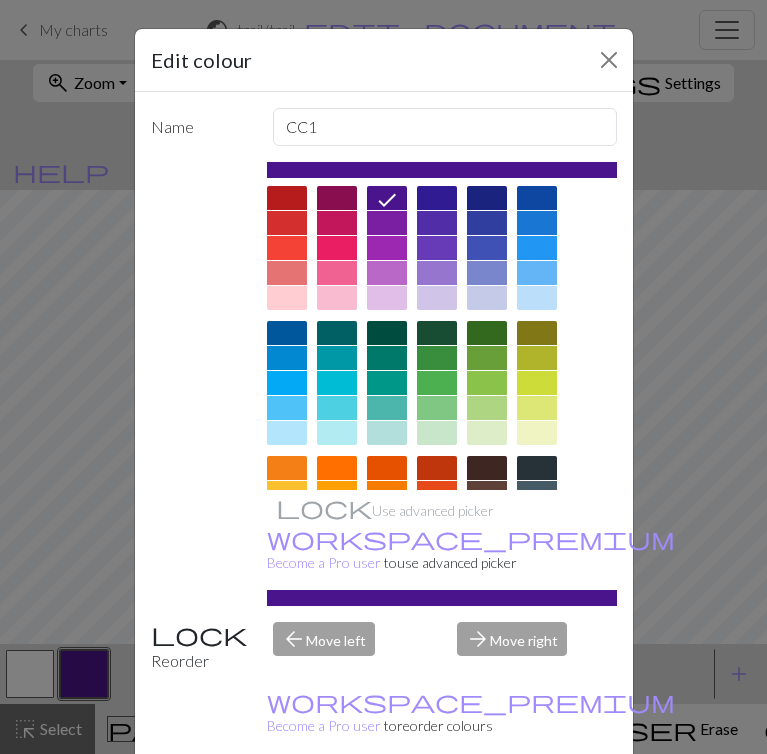 click on "Done" at bounding box center [504, 805] 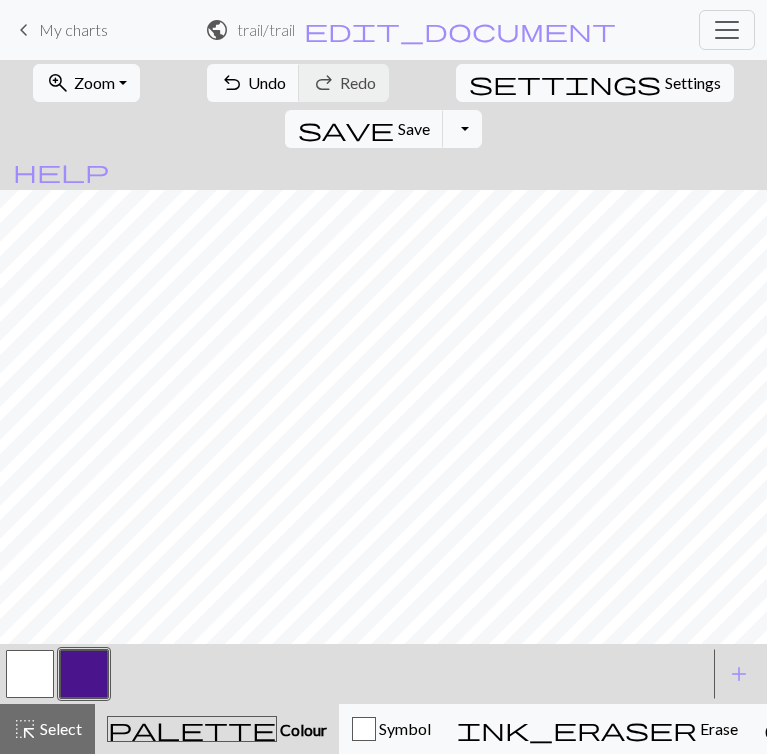 drag, startPoint x: 213, startPoint y: 669, endPoint x: 246, endPoint y: 667, distance: 33.06055 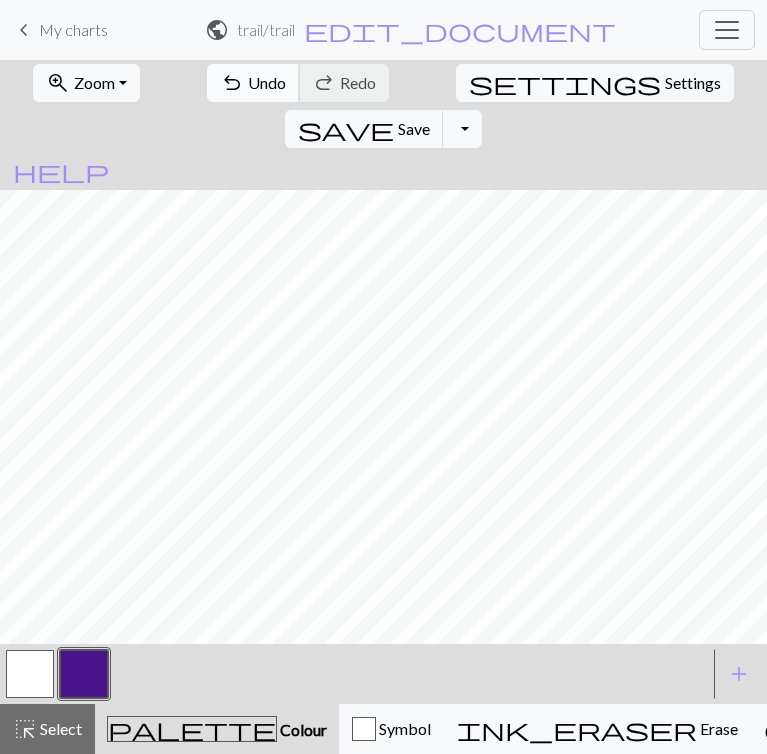 click on "Undo" at bounding box center [267, 82] 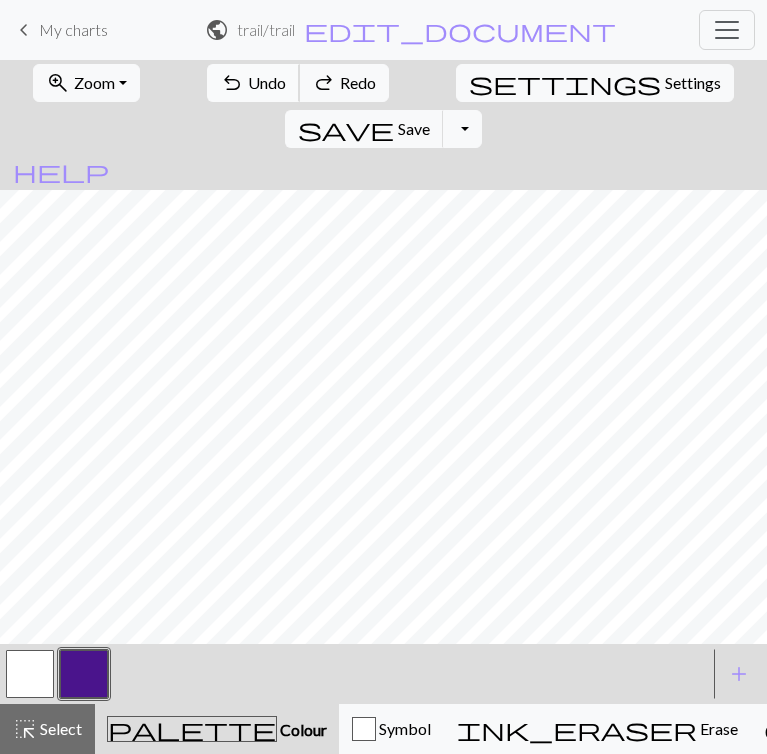click on "Undo" at bounding box center (267, 82) 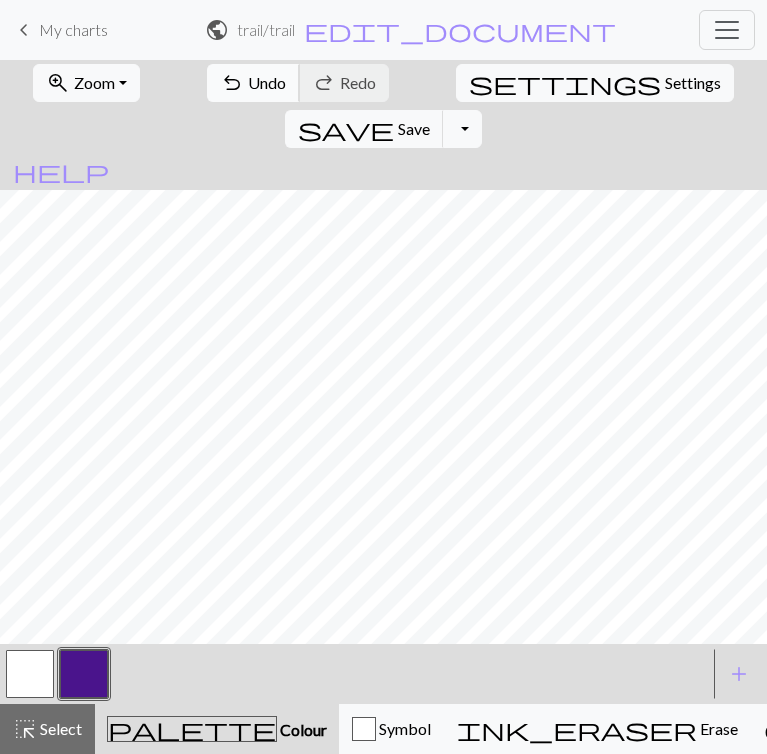click on "Undo" at bounding box center (267, 82) 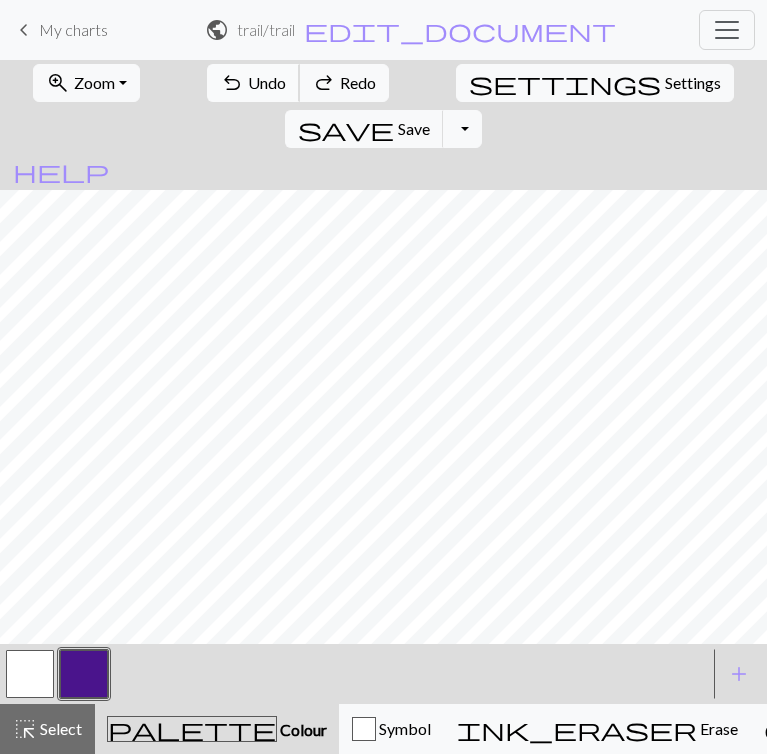 click on "Undo" at bounding box center [267, 82] 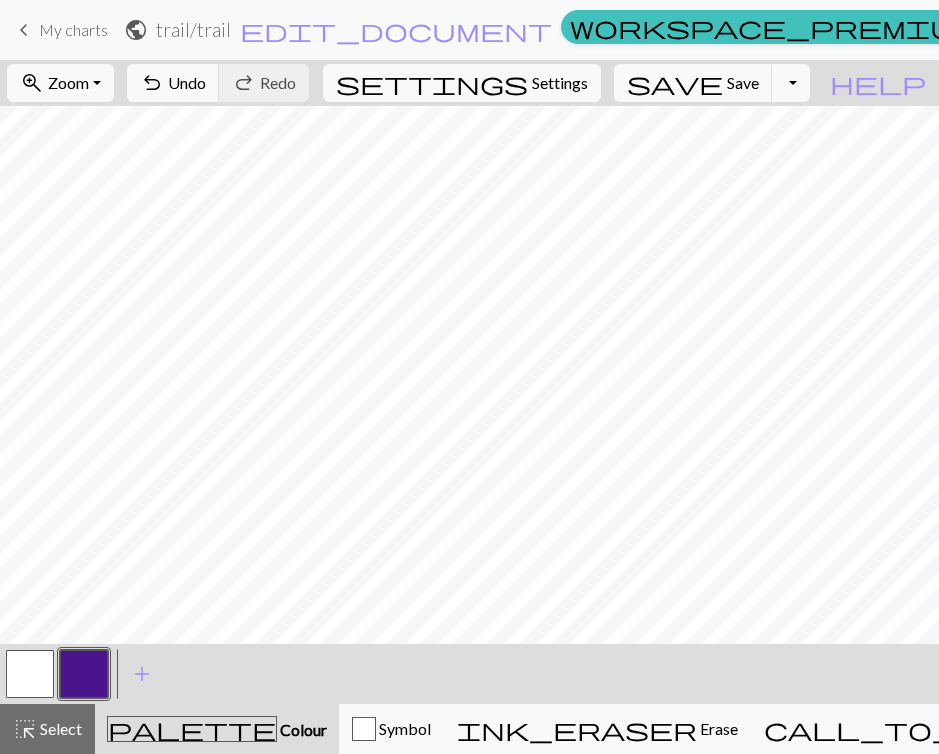 click at bounding box center [30, 674] 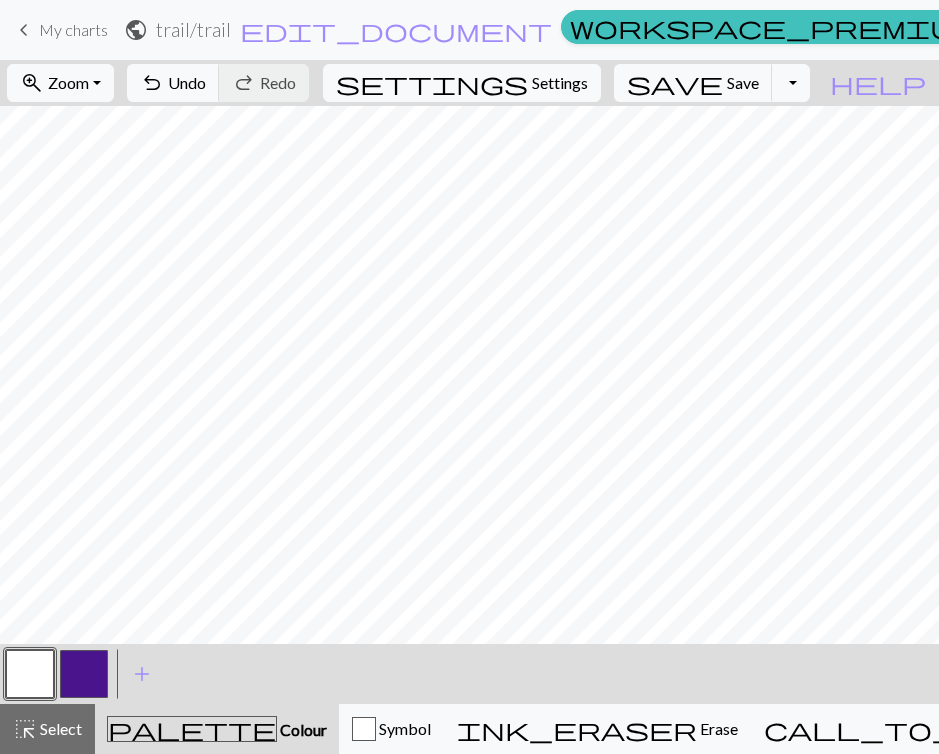 click at bounding box center [30, 674] 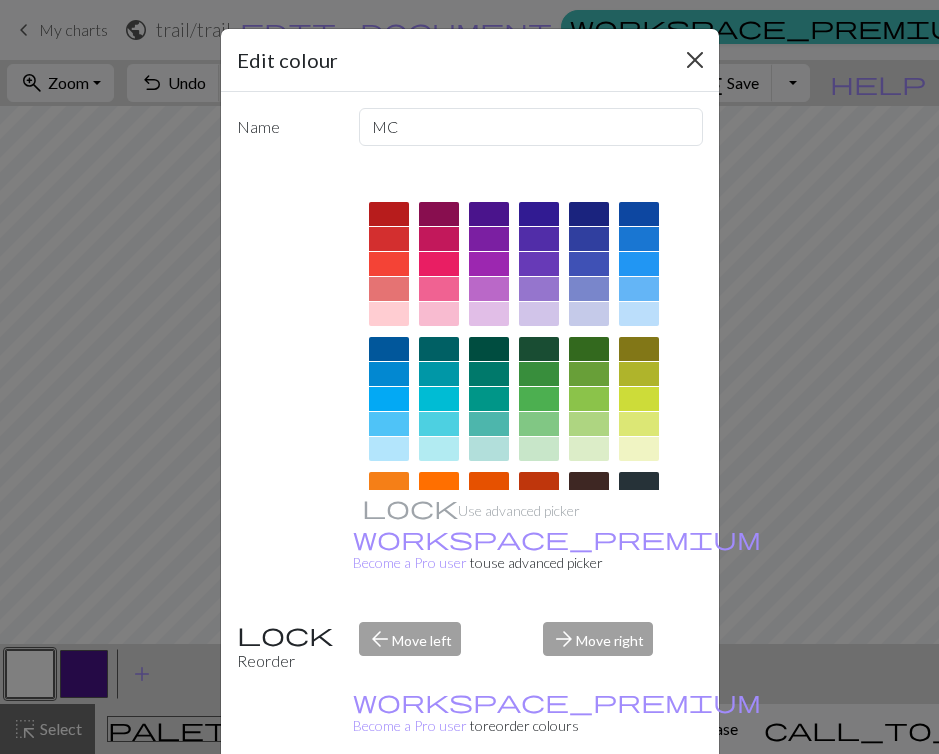 click at bounding box center [695, 60] 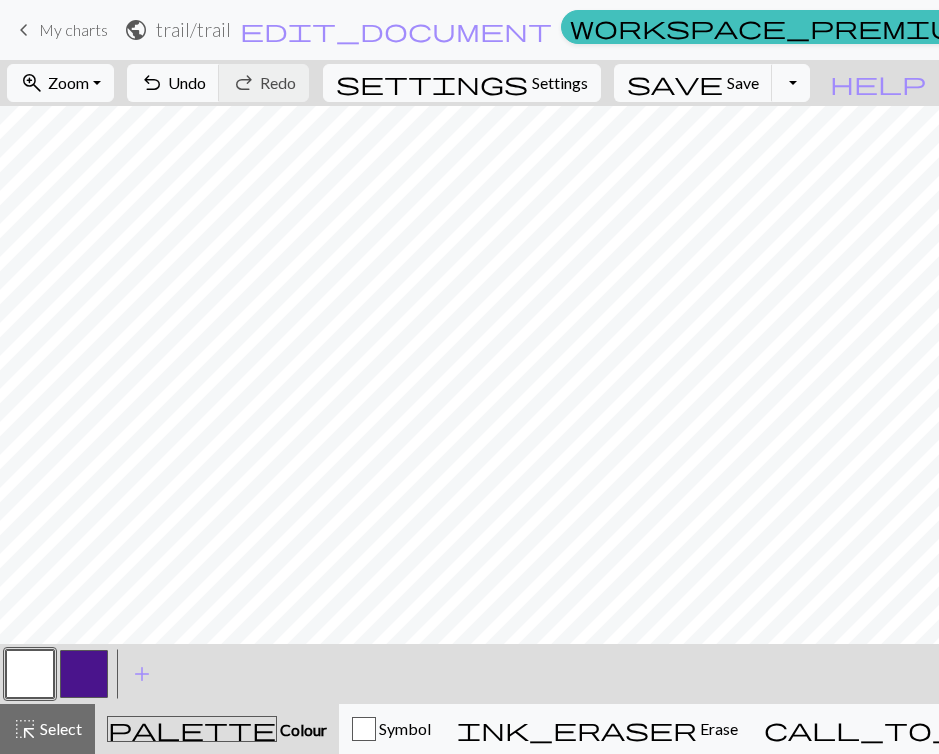 click at bounding box center (84, 674) 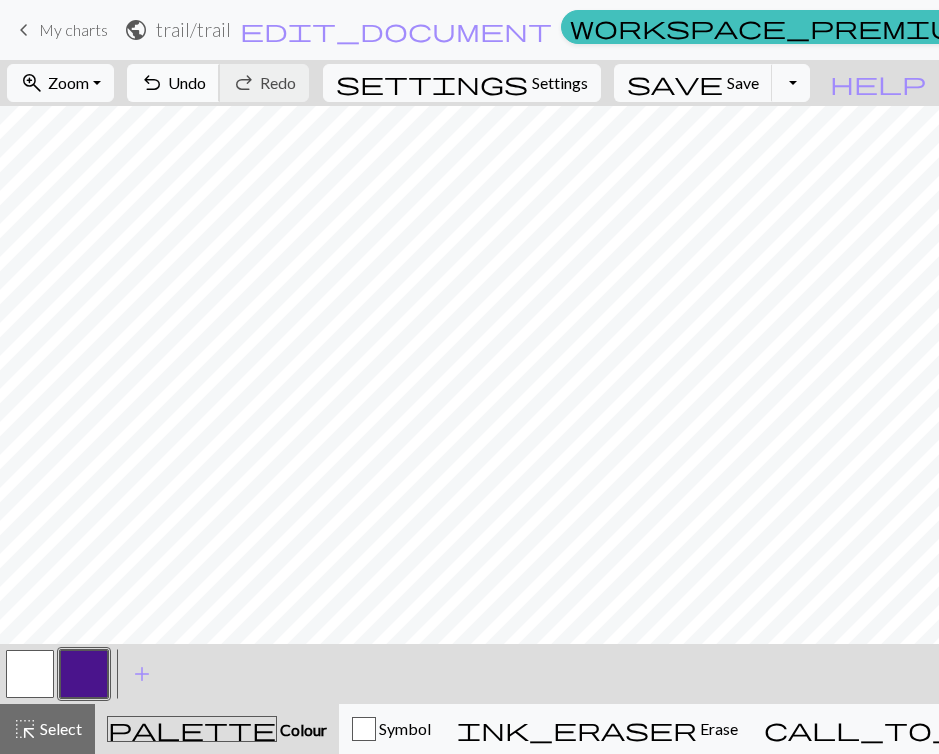 click on "undo Undo Undo" at bounding box center [173, 83] 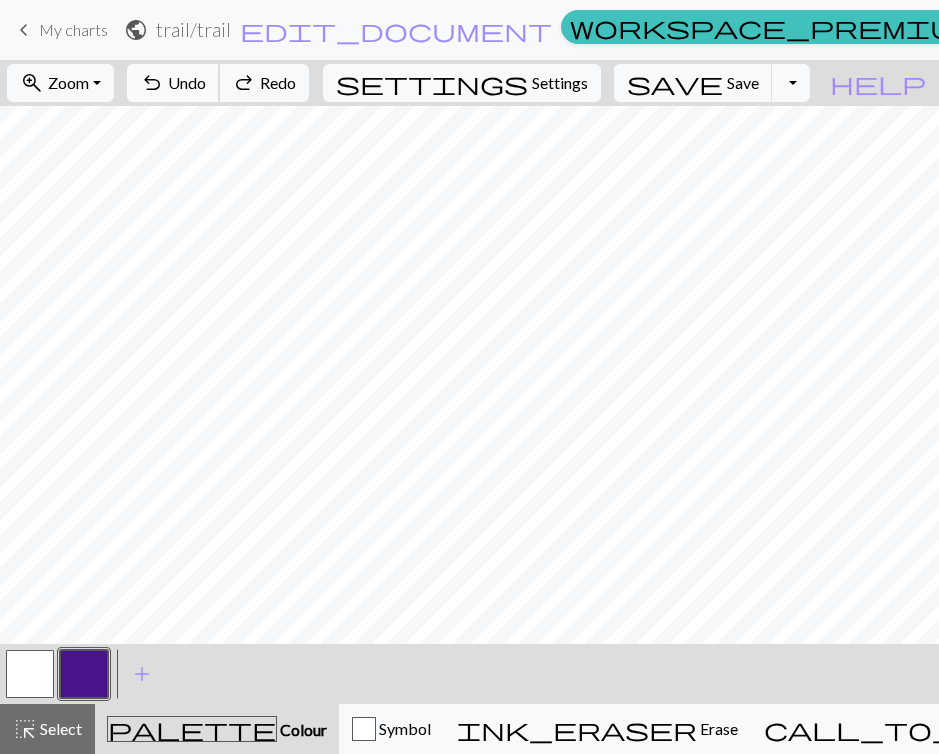click on "undo Undo Undo" at bounding box center [173, 83] 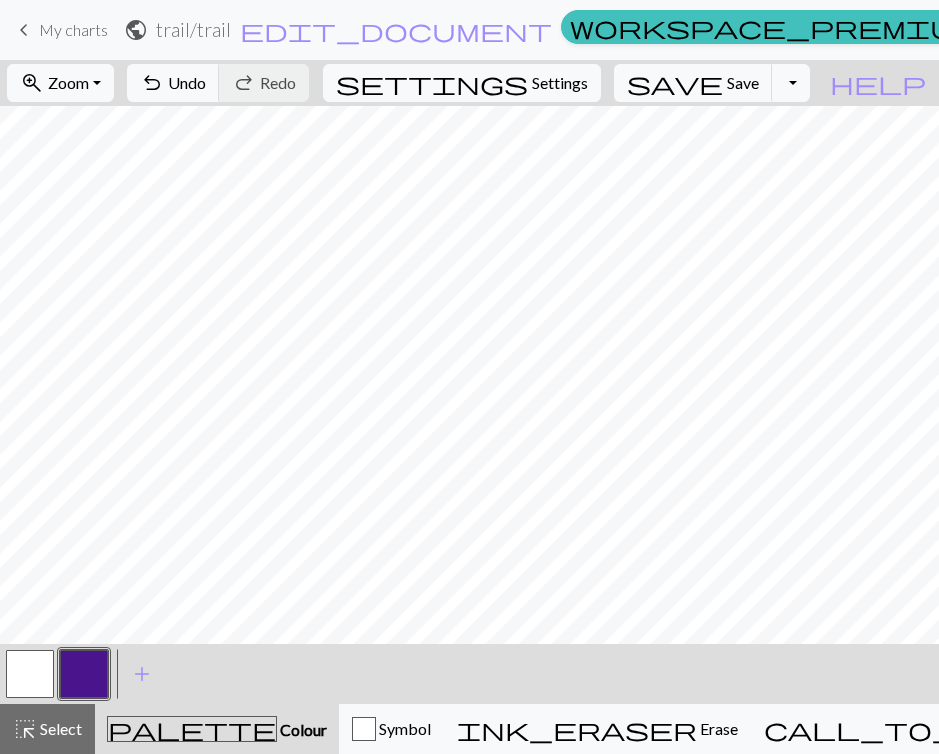 click at bounding box center (30, 674) 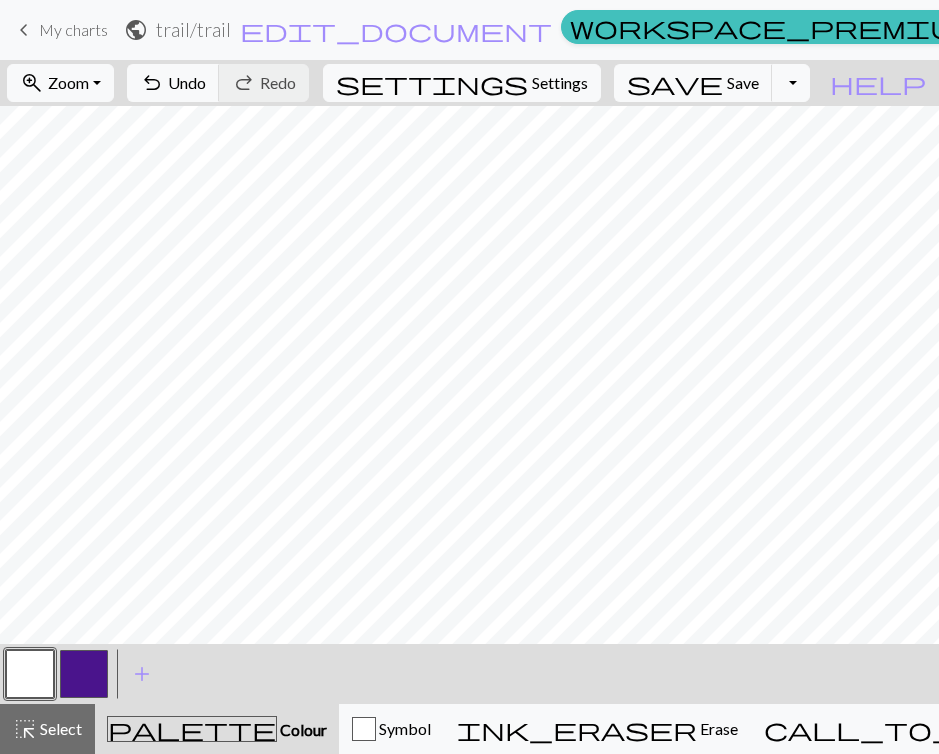 click at bounding box center (84, 674) 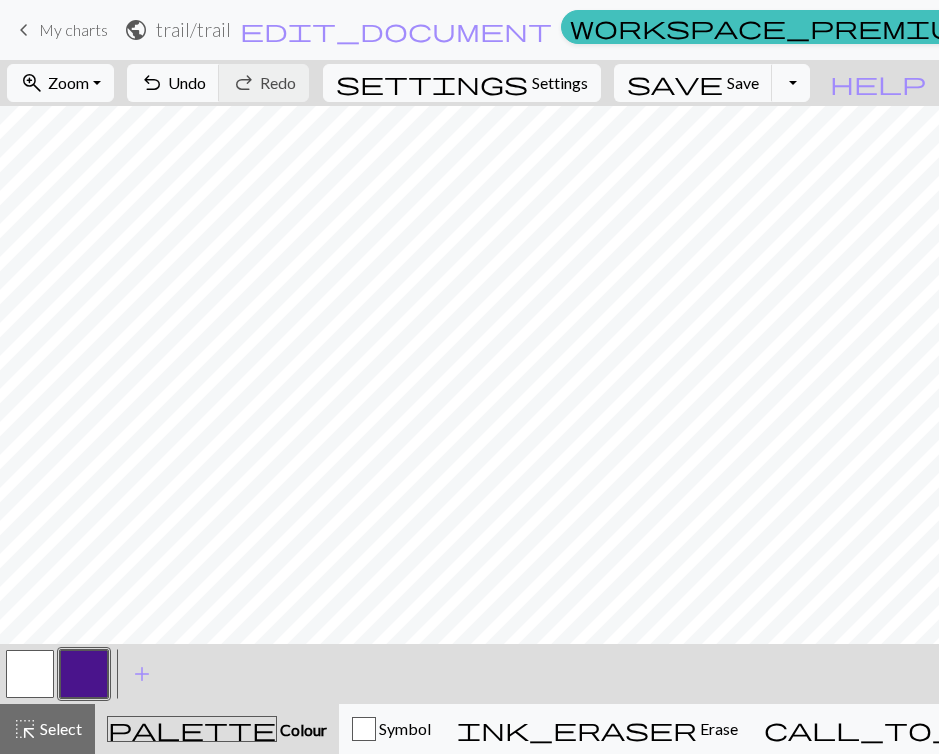 click at bounding box center (84, 674) 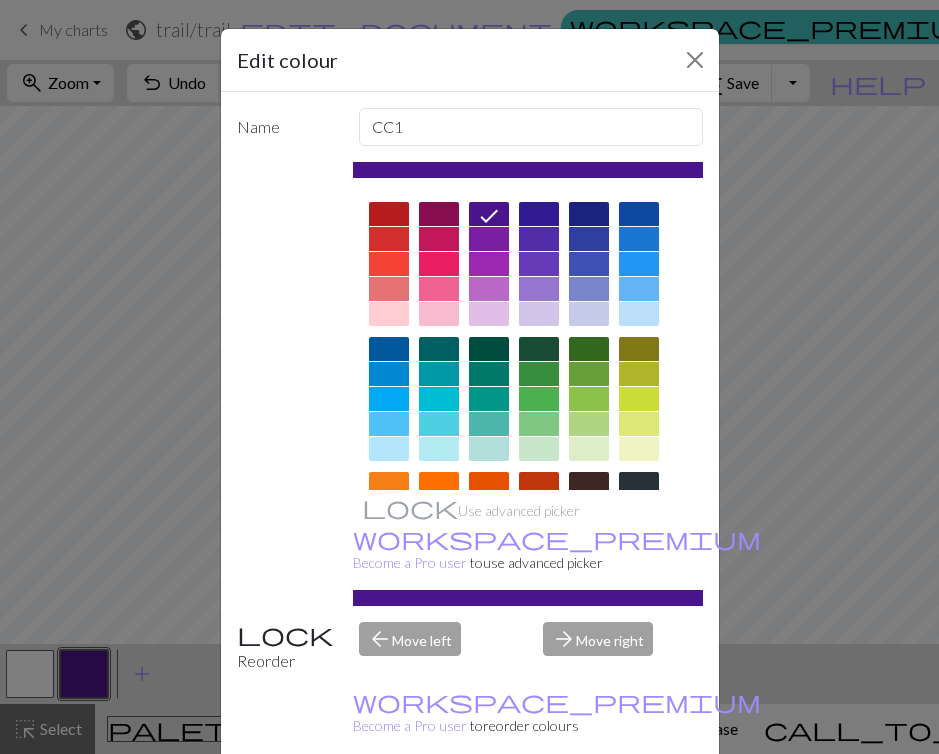 click on "Done" at bounding box center (590, 805) 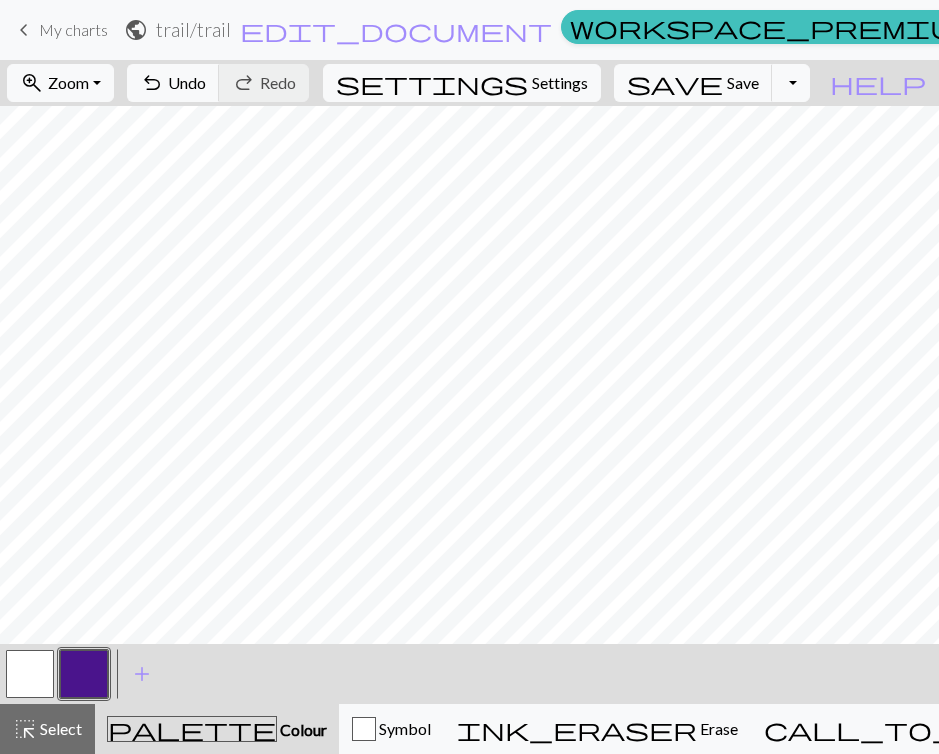 click at bounding box center (30, 674) 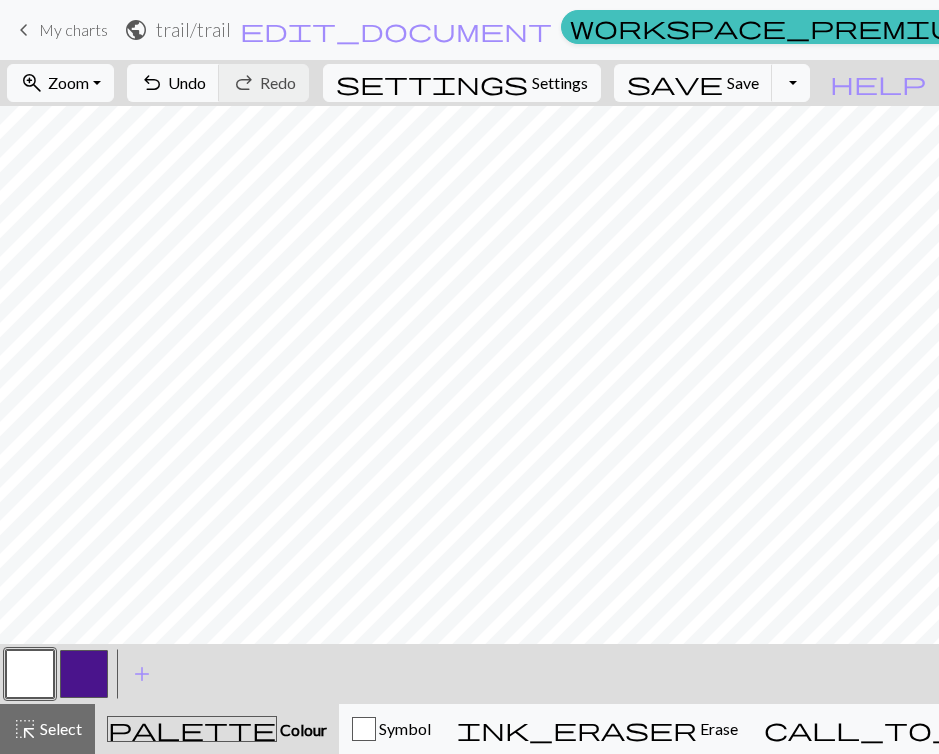 click at bounding box center [30, 674] 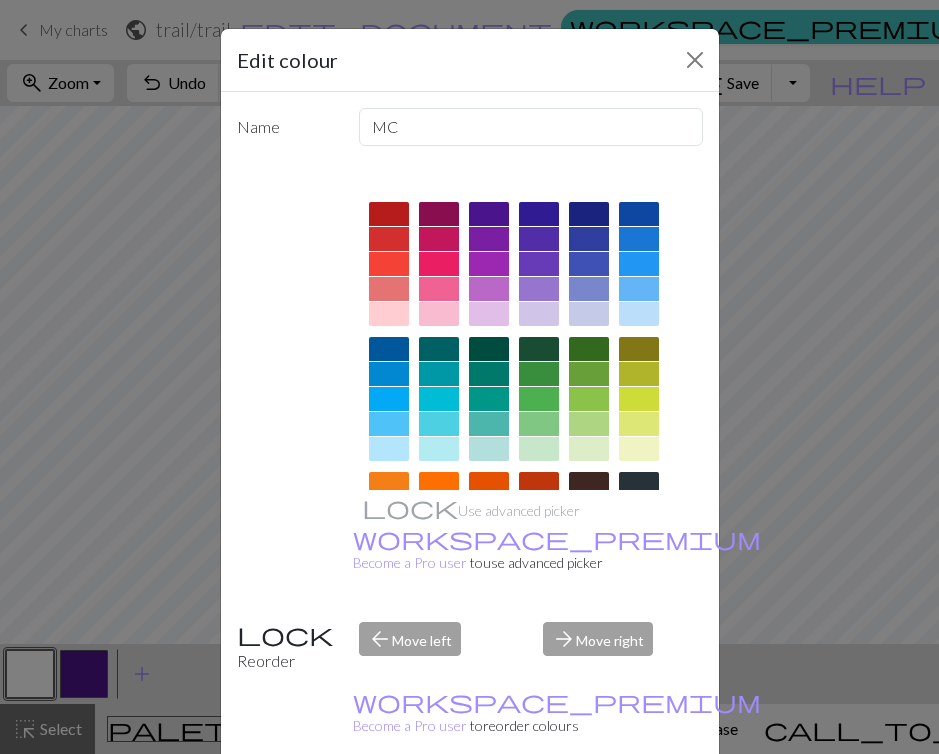 click on "Edit colour Name MC Use advanced picker workspace_premium Become a Pro user   to  use advanced picker Reorder arrow_back Move left arrow_forward Move right workspace_premium Become a Pro user   to  reorder colours Delete Done Cancel" at bounding box center (469, 377) 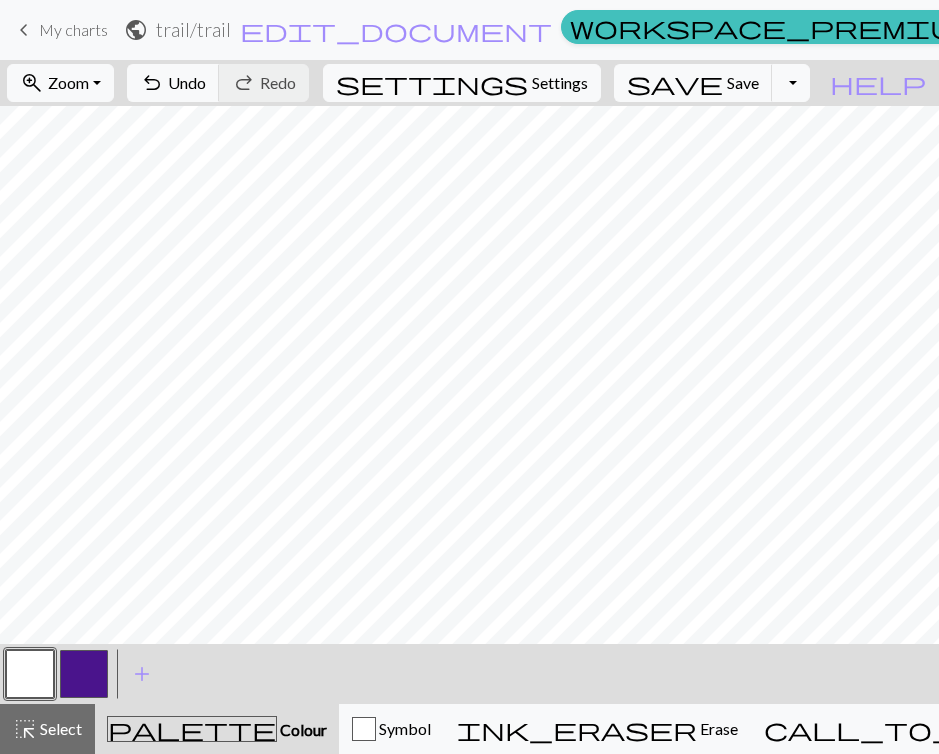 click at bounding box center [84, 674] 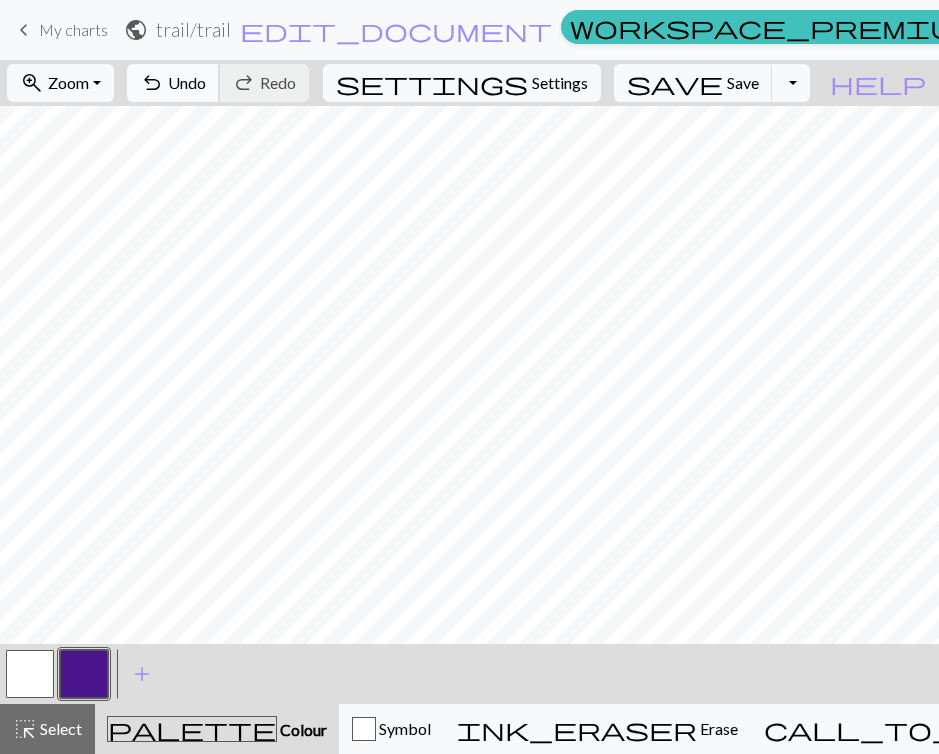 click on "undo Undo Undo" at bounding box center [173, 83] 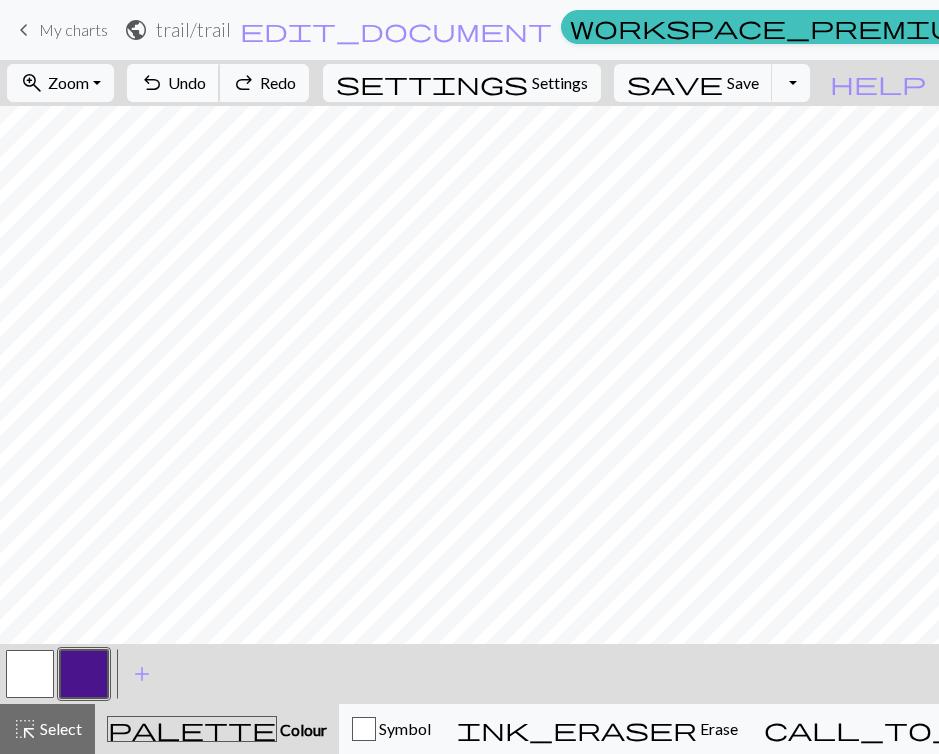 click on "undo Undo Undo" at bounding box center [173, 83] 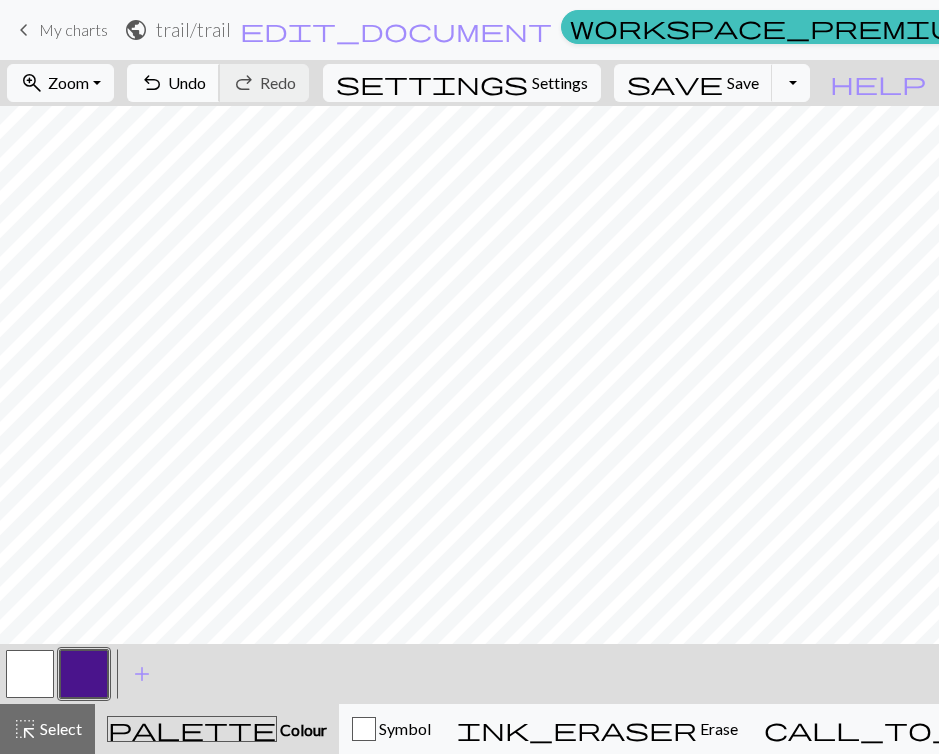 click on "Undo" at bounding box center (187, 82) 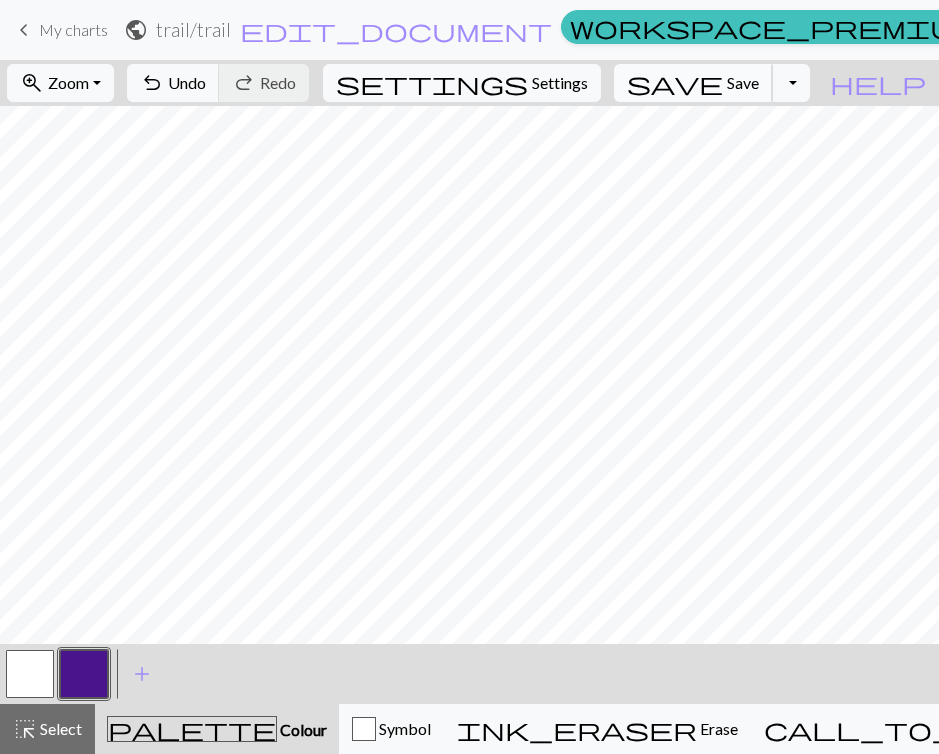 click on "Save" at bounding box center [743, 82] 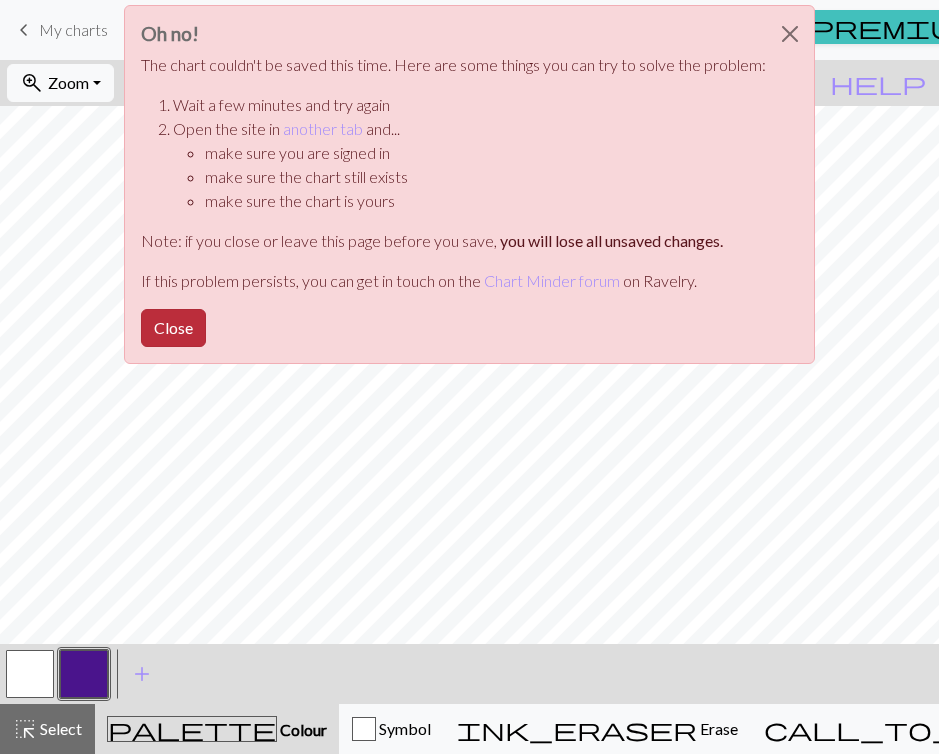 click on "Close" at bounding box center [173, 328] 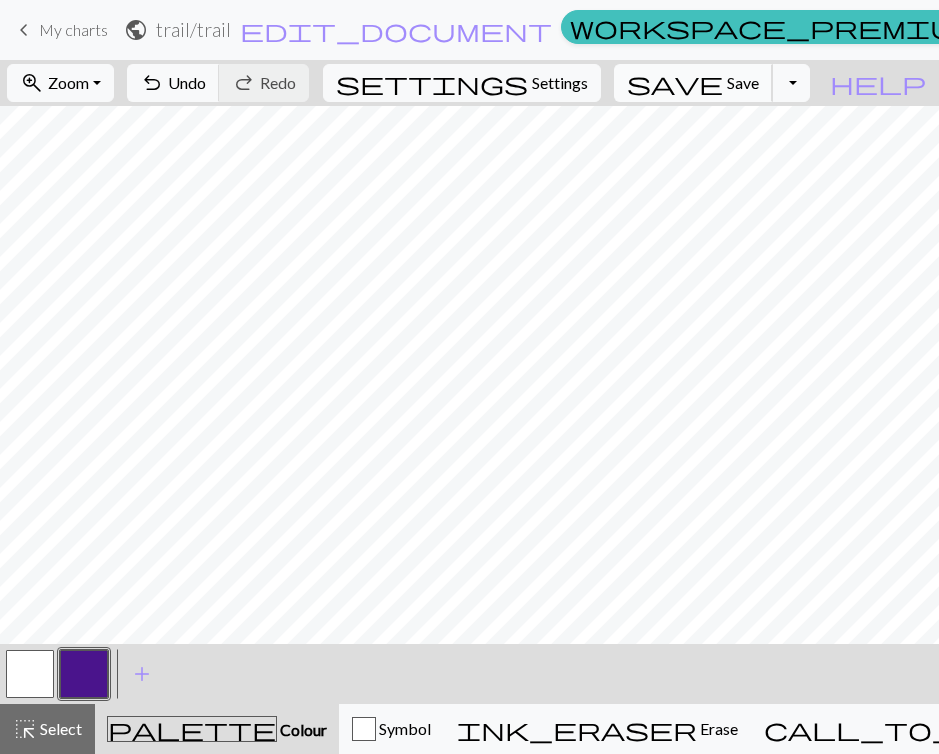 click on "save" at bounding box center [675, 83] 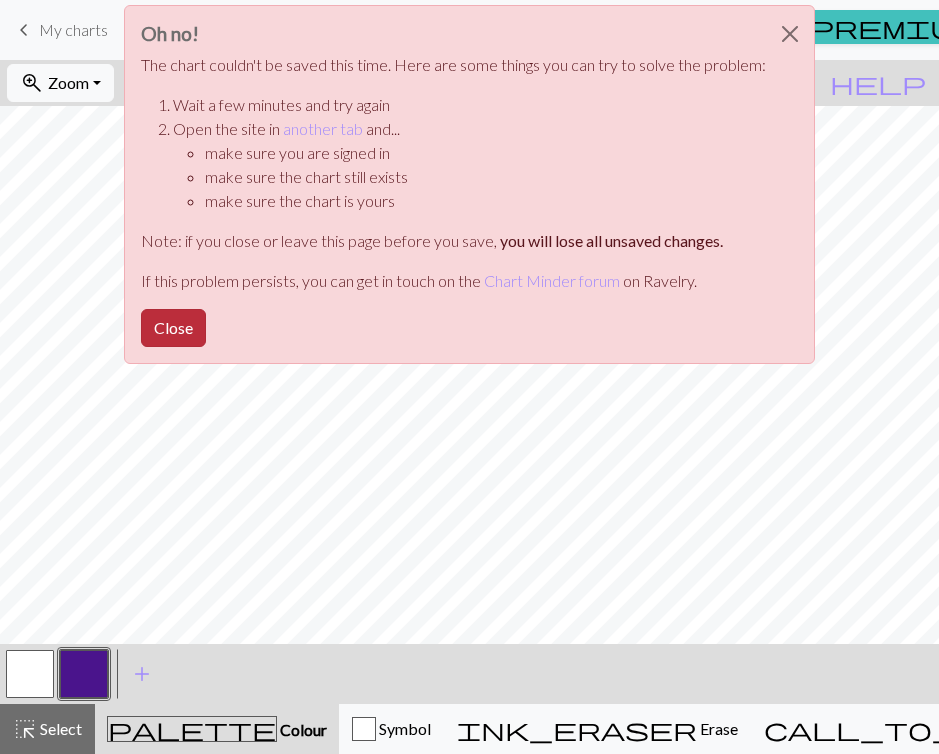 click on "Close" at bounding box center (173, 328) 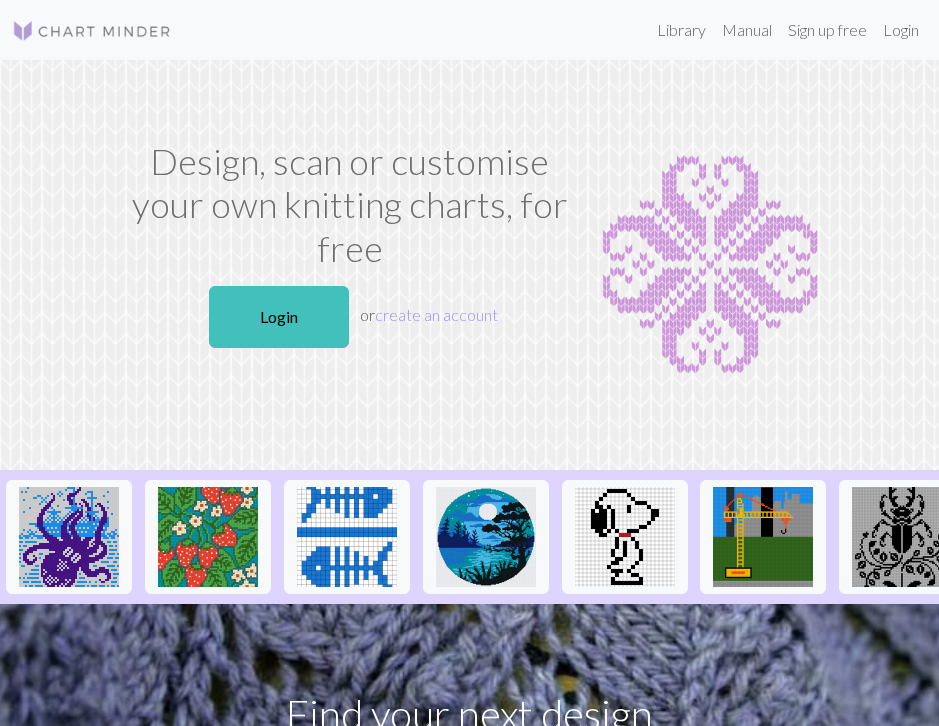 scroll, scrollTop: 0, scrollLeft: 0, axis: both 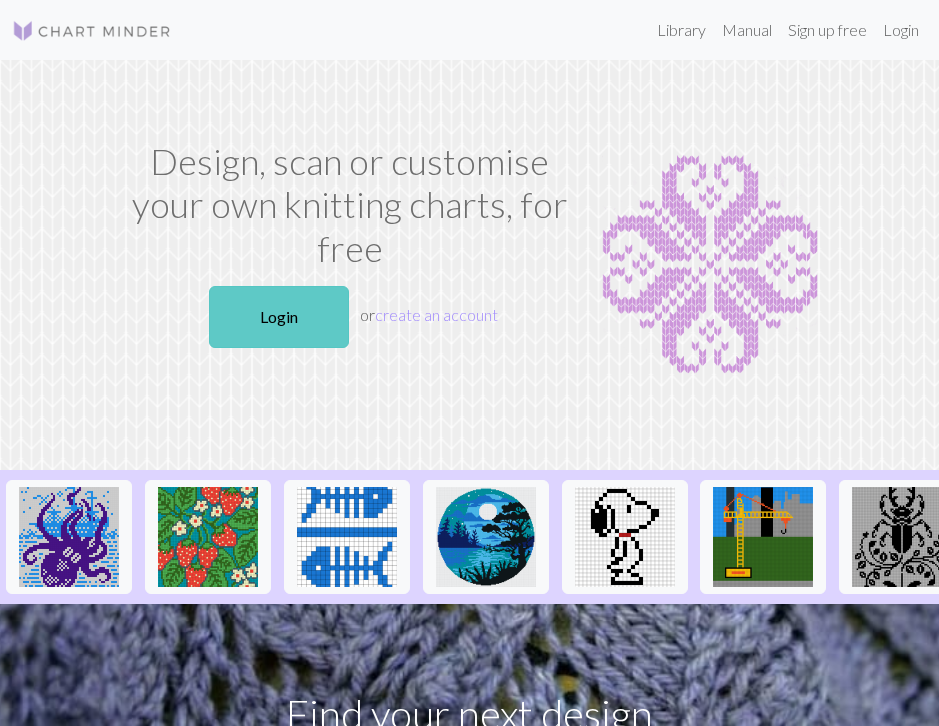 click on "Login" at bounding box center [279, 317] 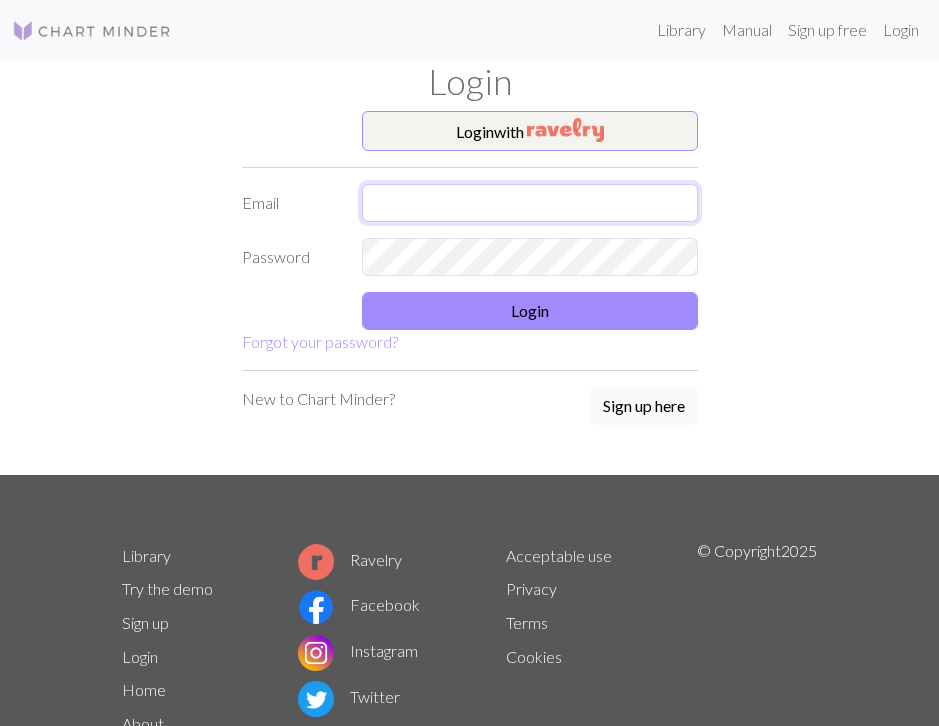 type on "[USERNAME]@[DOMAIN]" 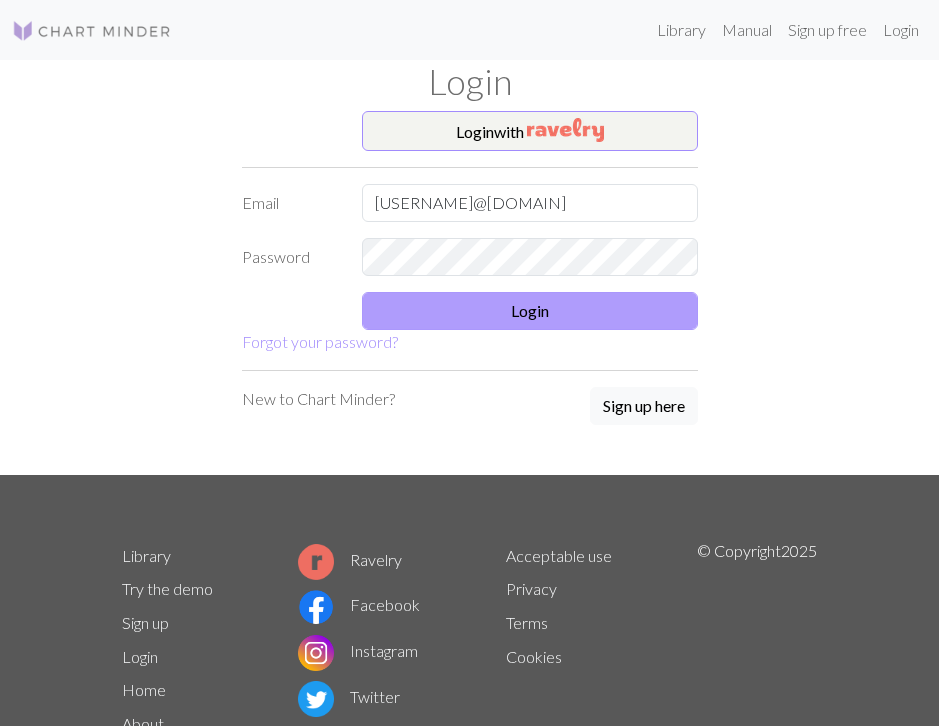 click on "Login" at bounding box center (530, 311) 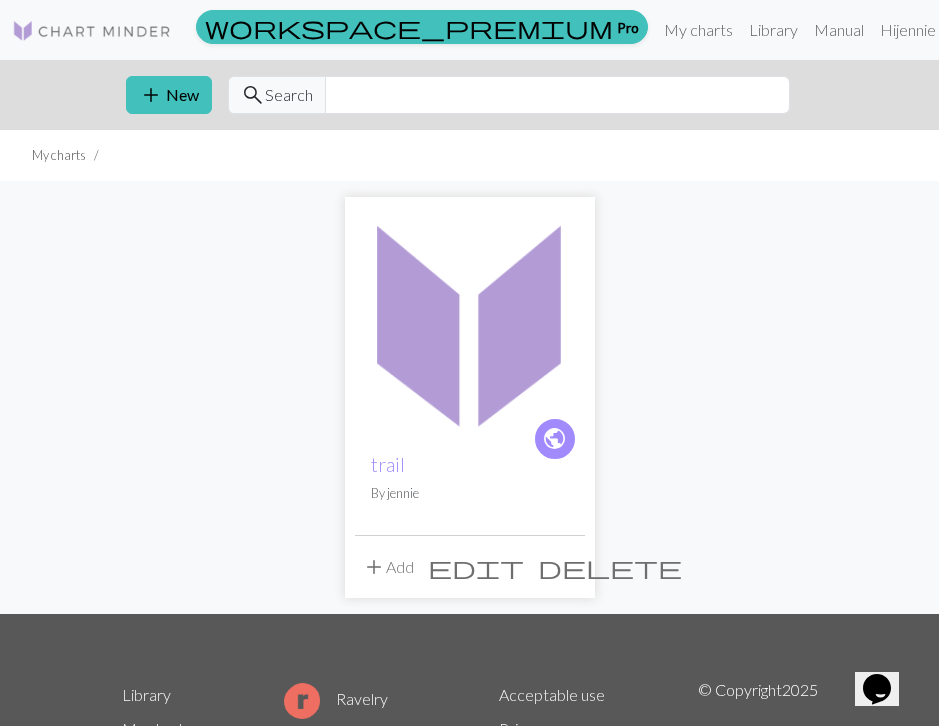 click at bounding box center [470, 322] 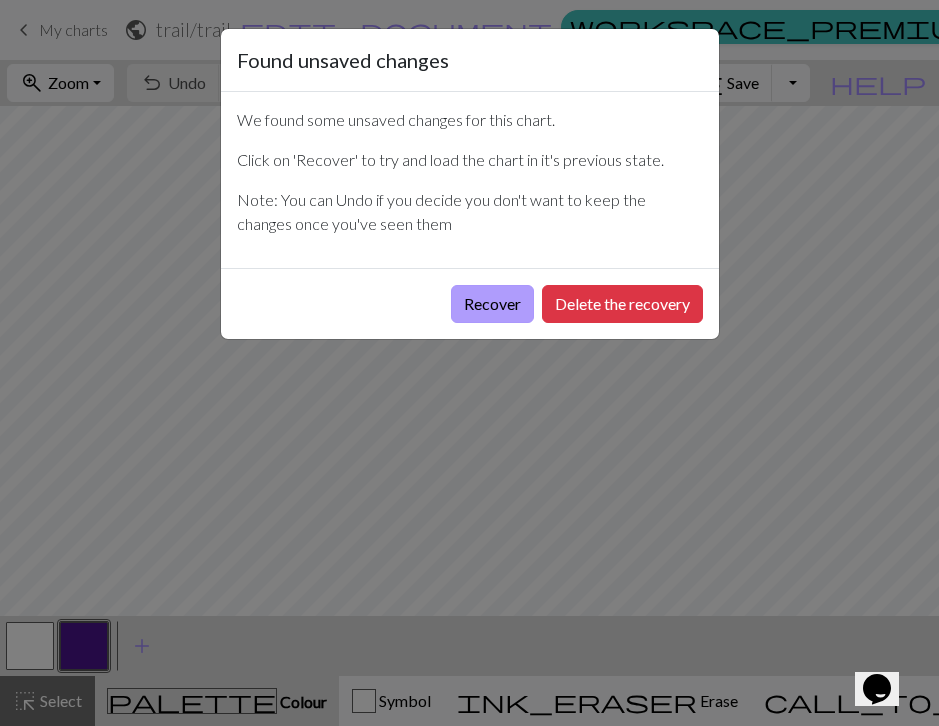 click on "Recover" at bounding box center (492, 304) 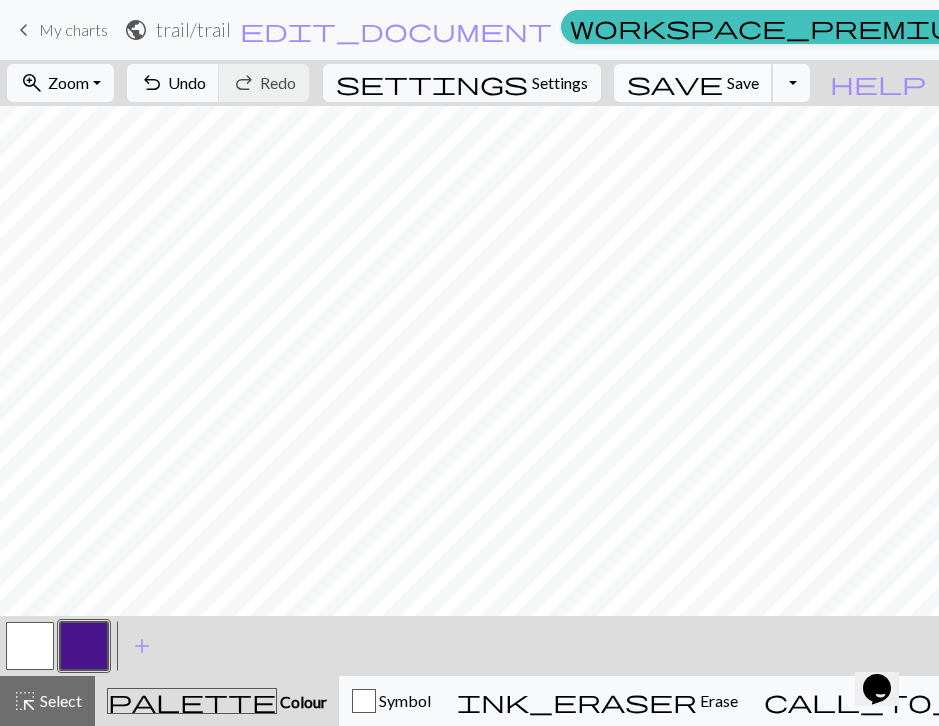 click on "Save" at bounding box center (743, 82) 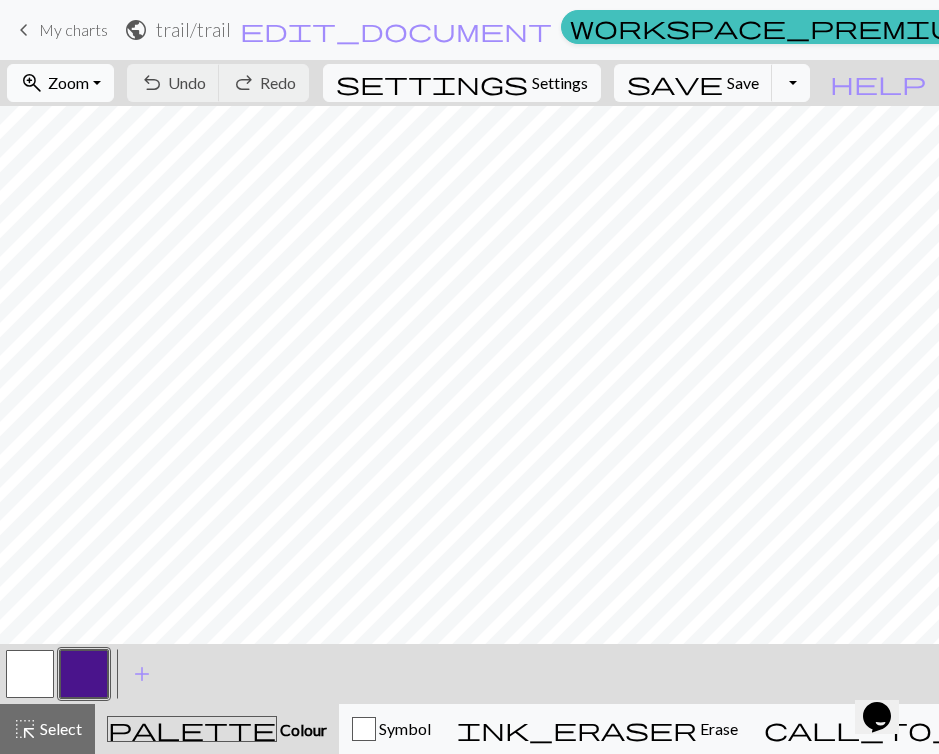 click on "Zoom" at bounding box center (68, 82) 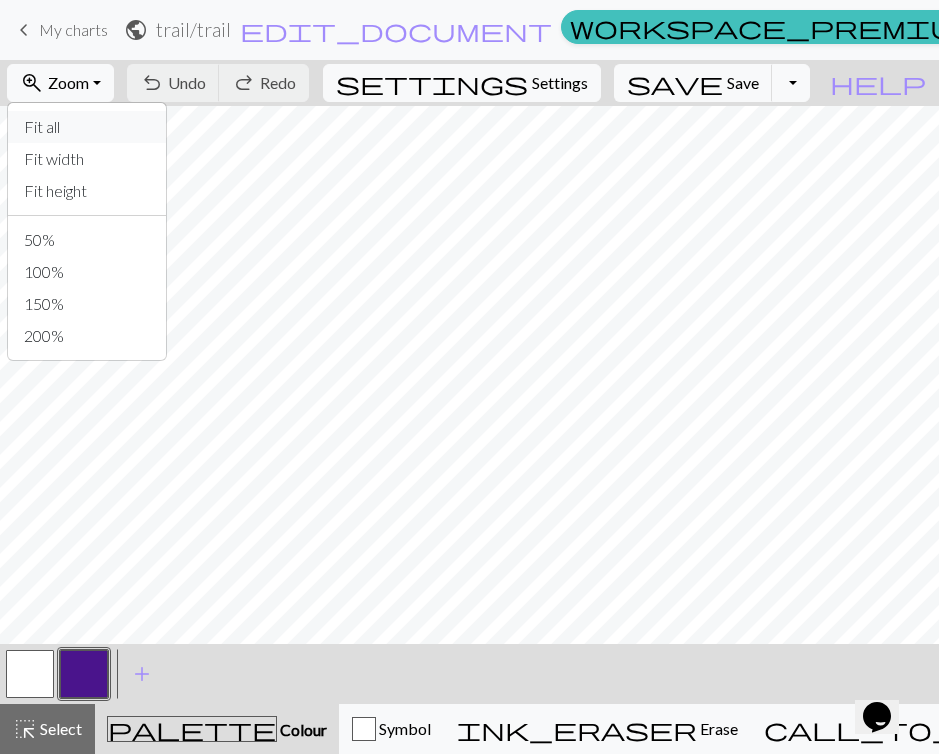 click on "Fit all" at bounding box center [87, 127] 